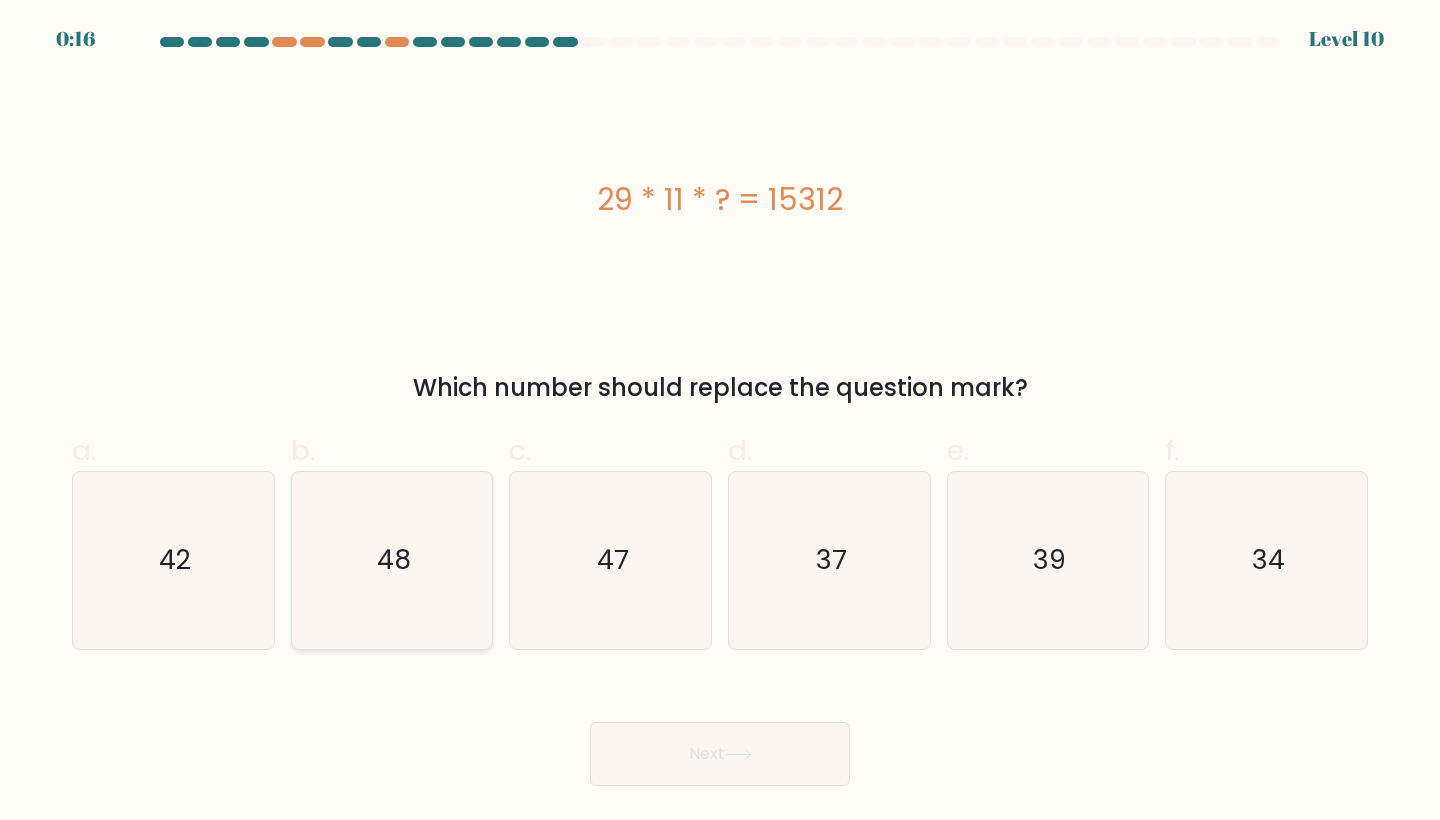 scroll, scrollTop: 0, scrollLeft: 0, axis: both 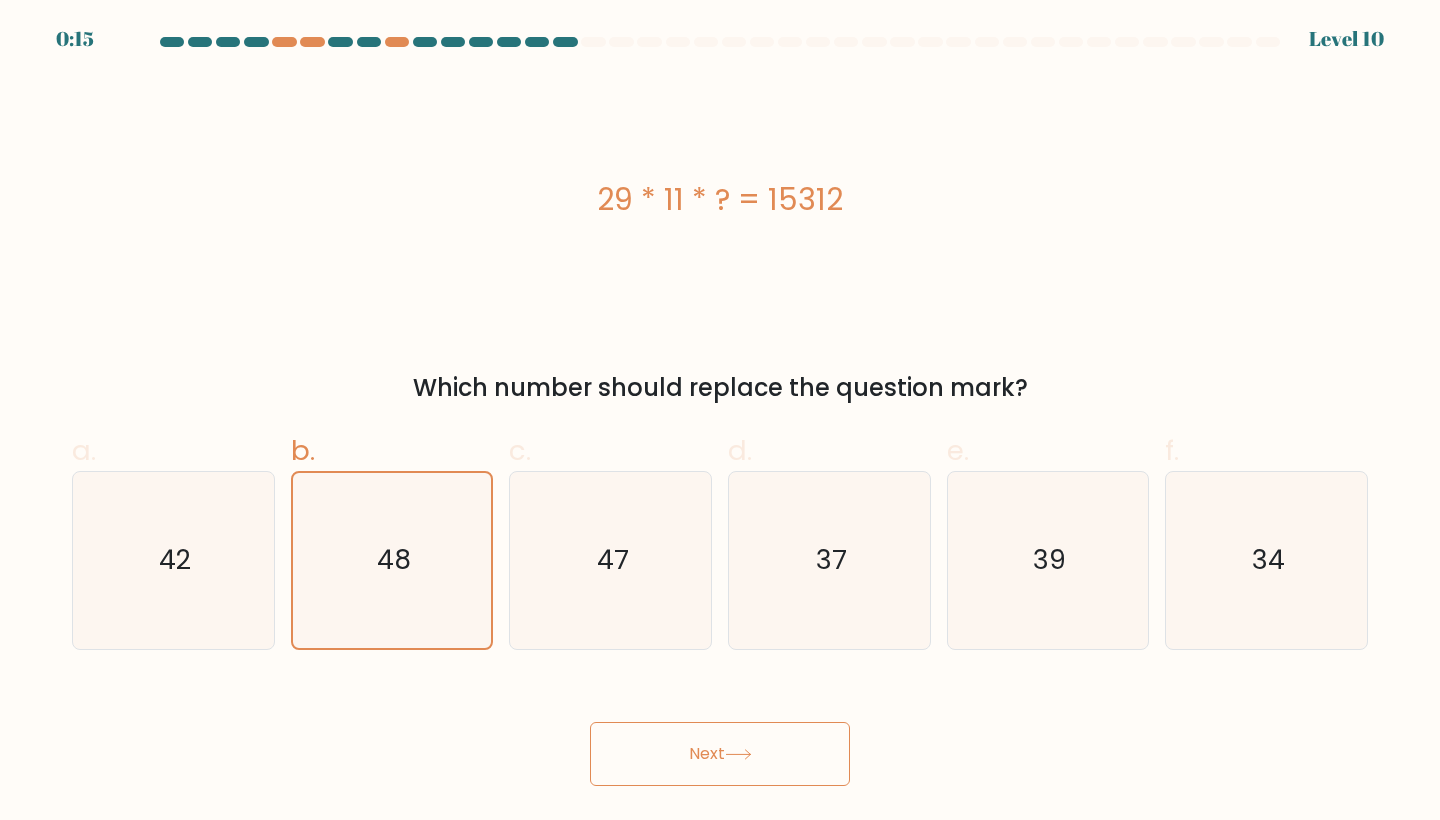 click on "Next" at bounding box center [720, 754] 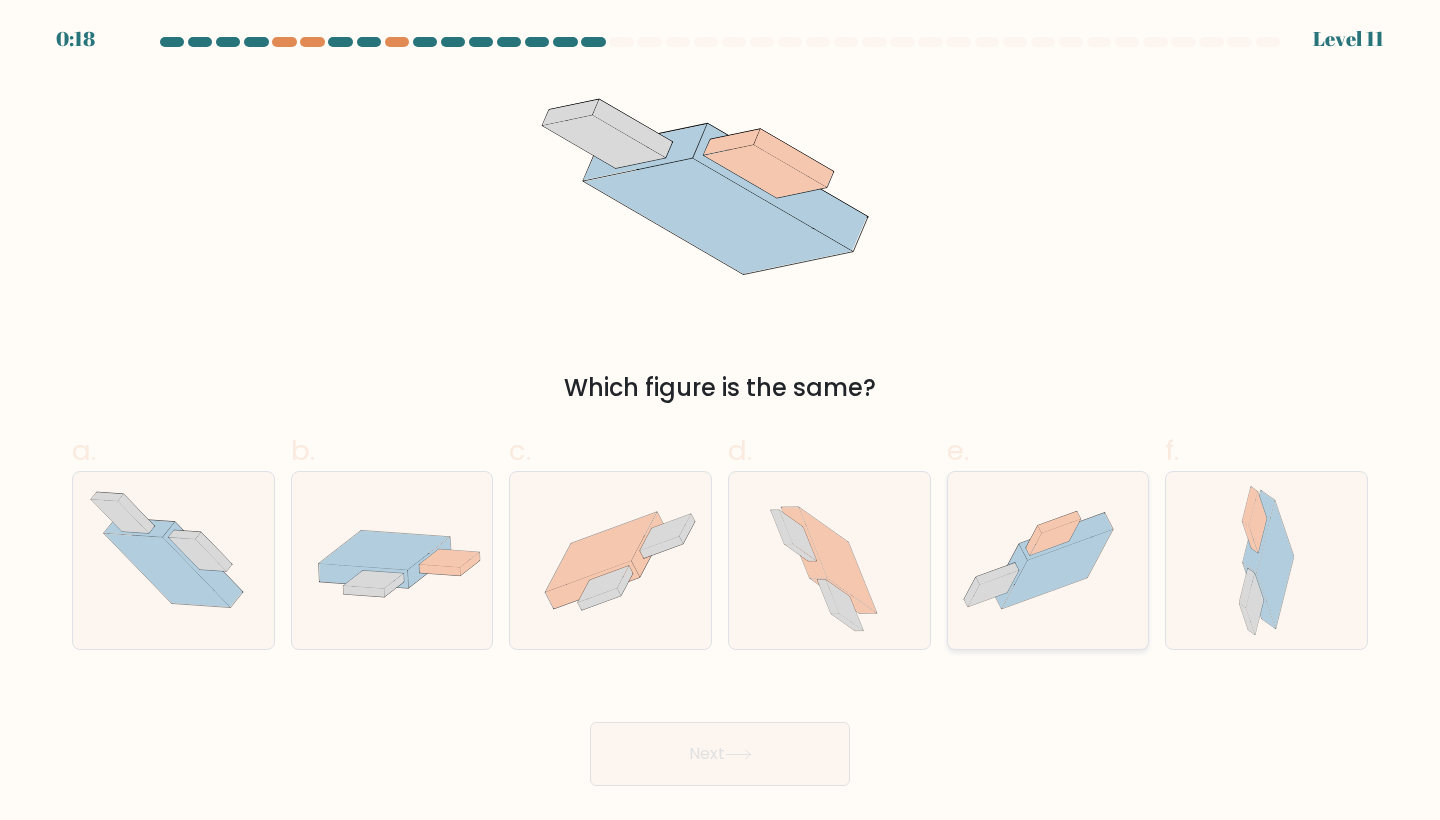 click 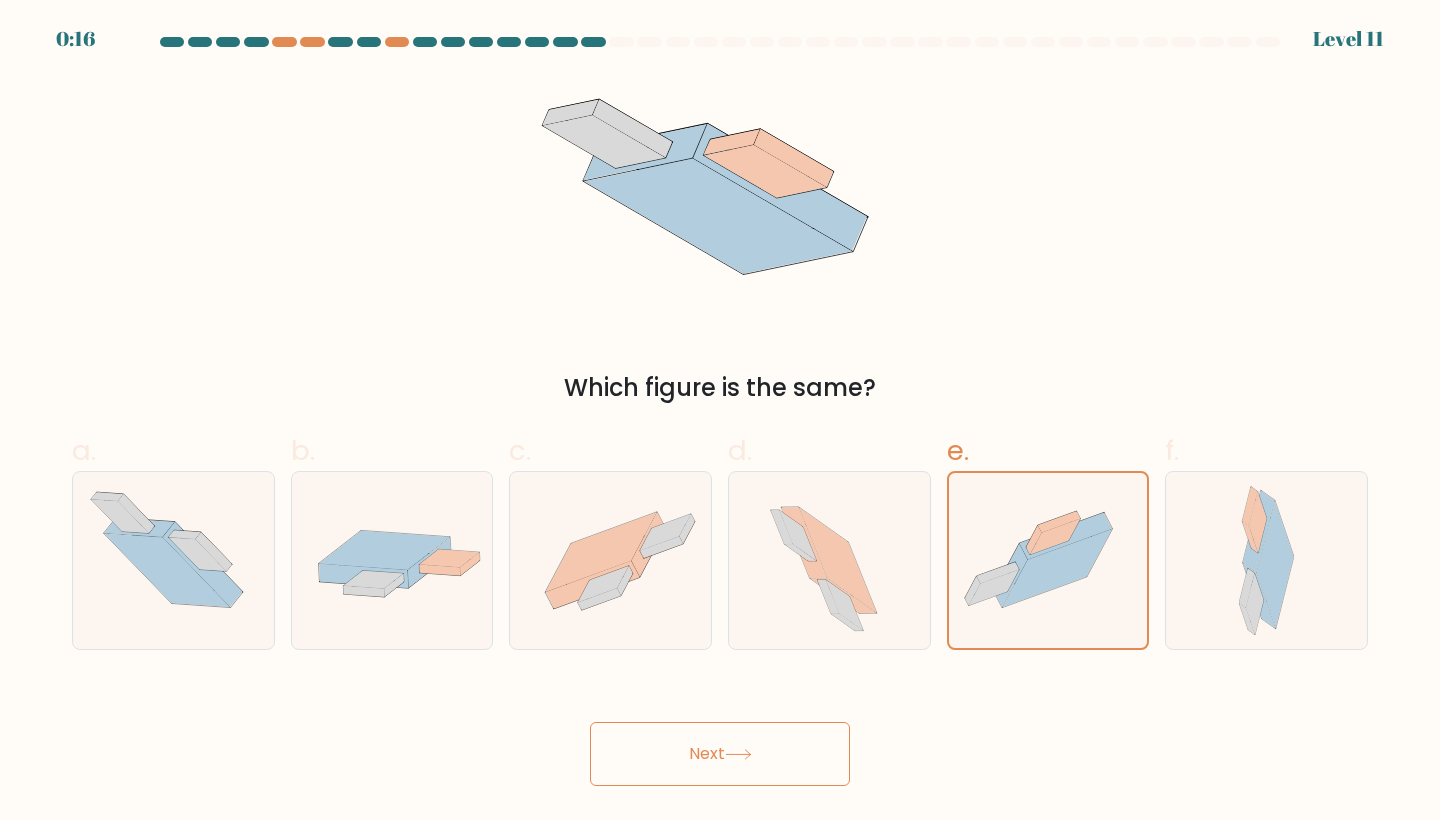 click on "Next" at bounding box center (720, 754) 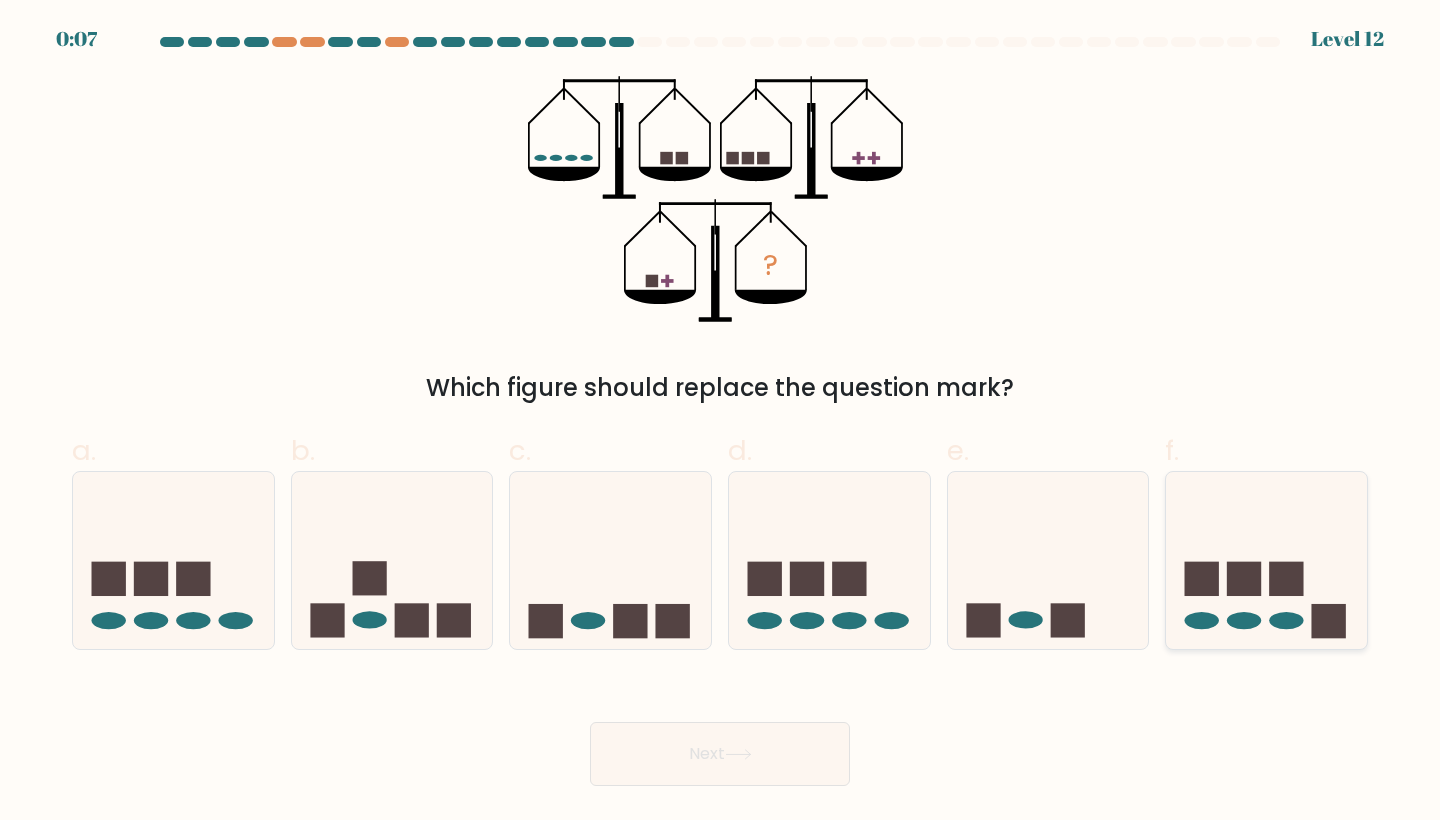 click 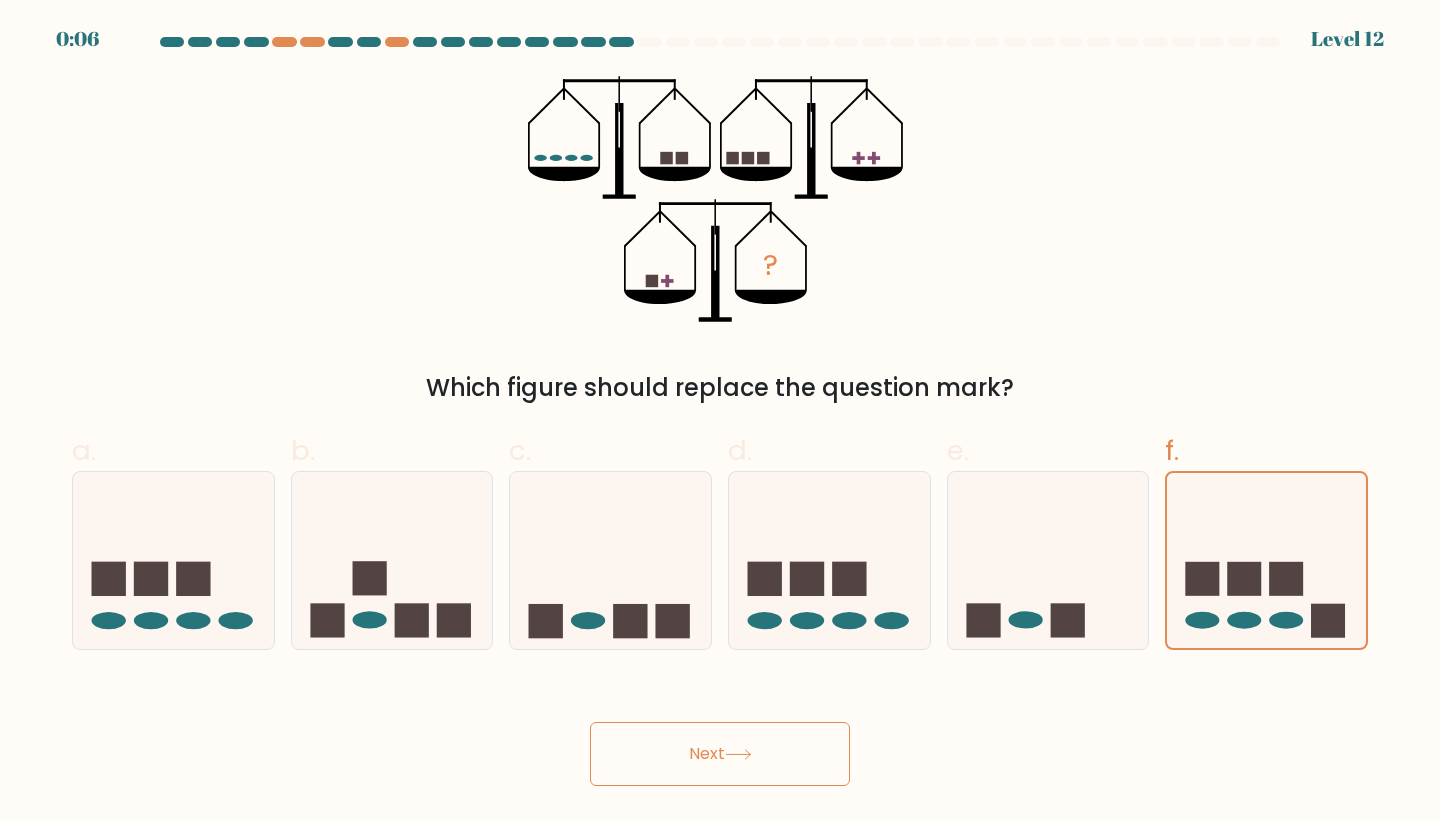 click 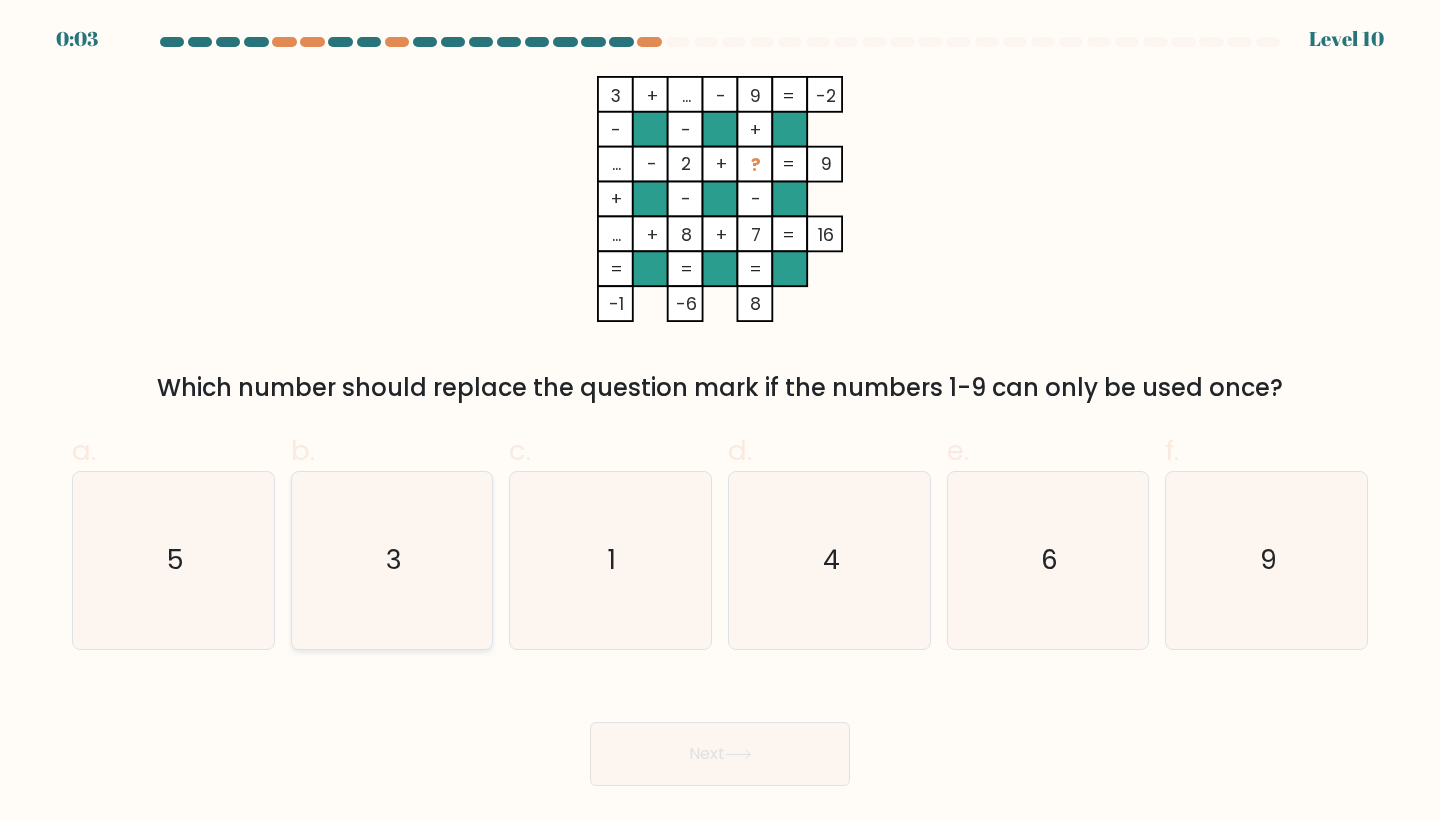 click on "3" 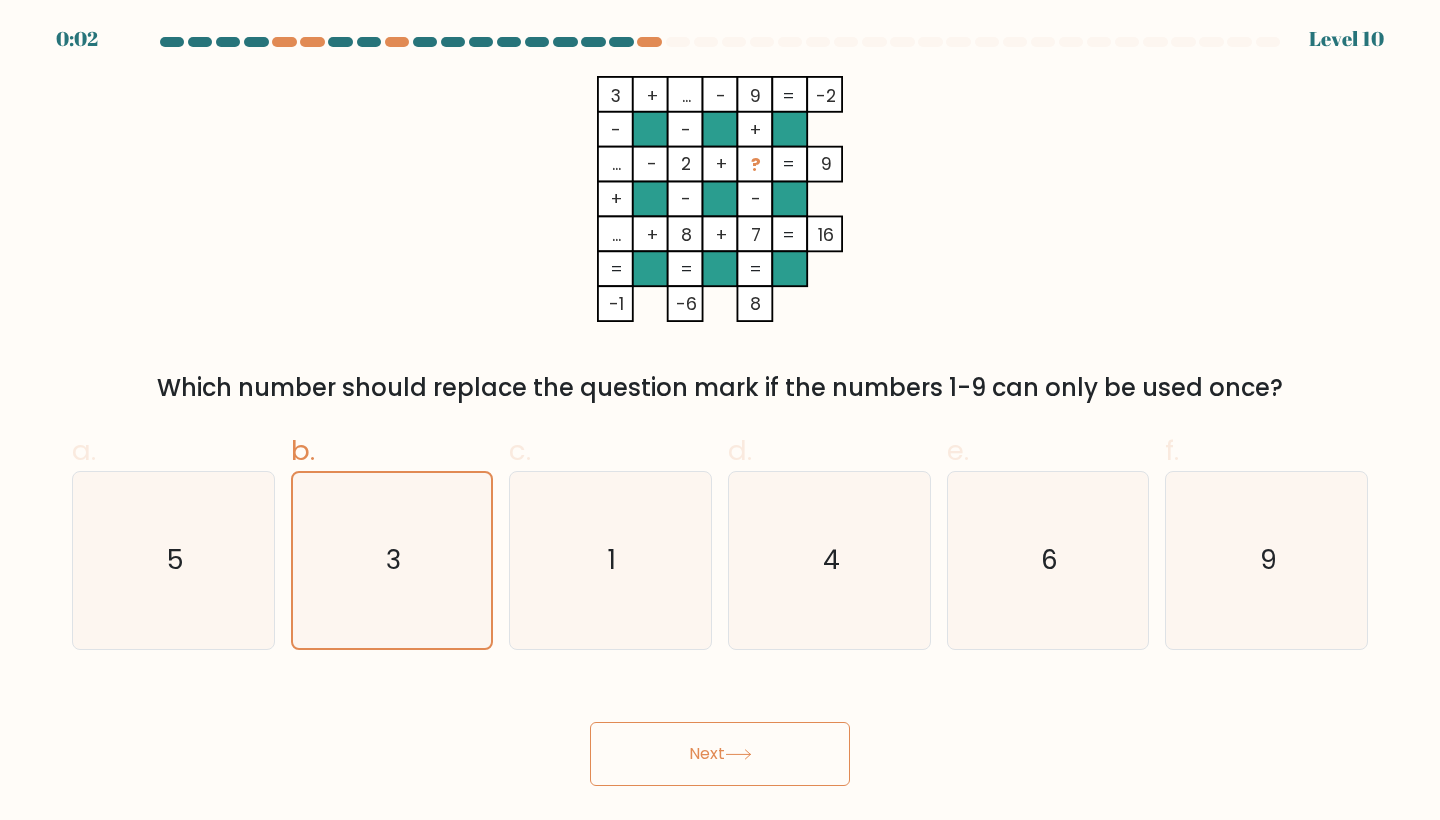 click on "Next" at bounding box center [720, 754] 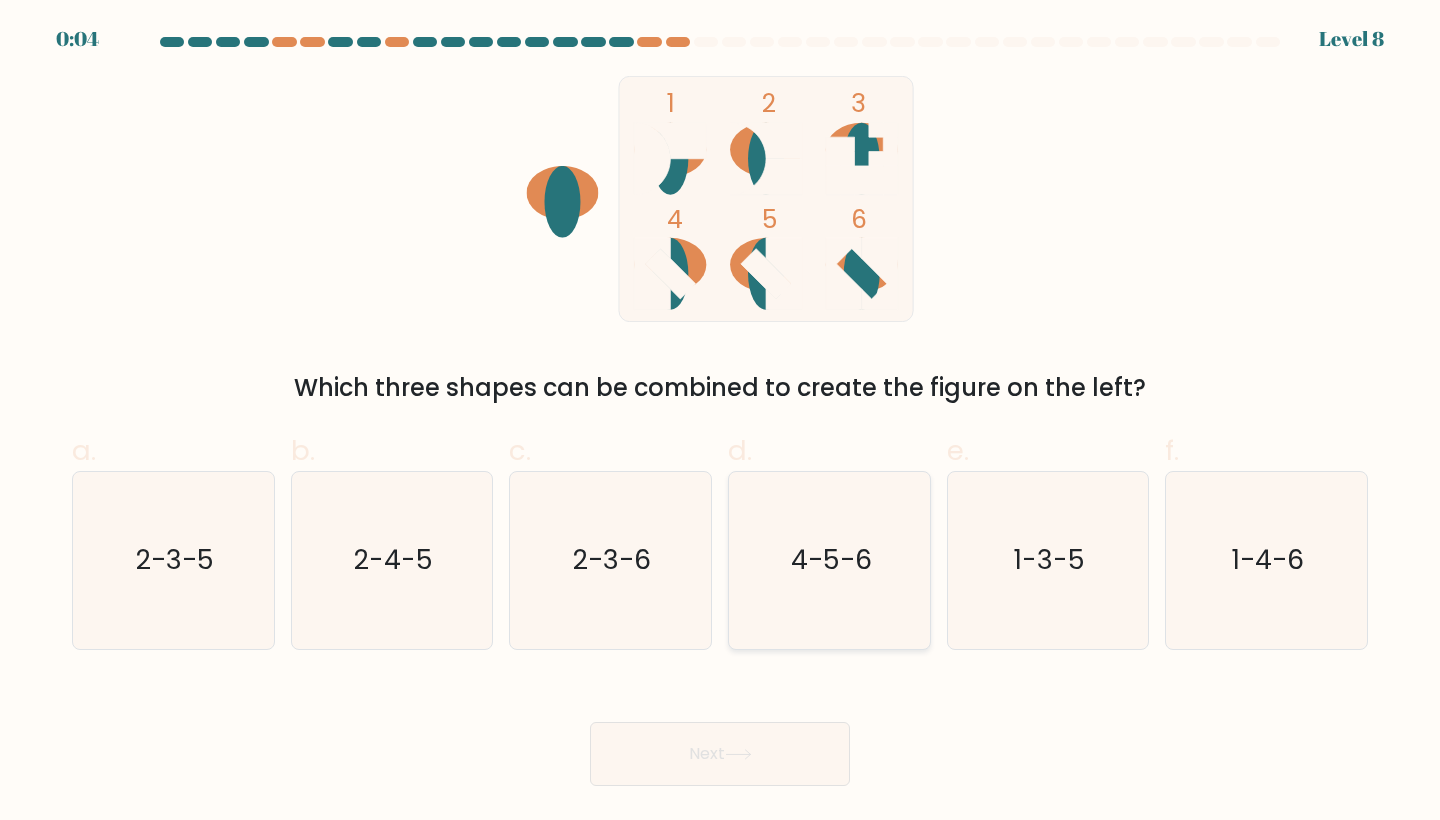 click on "4-5-6" 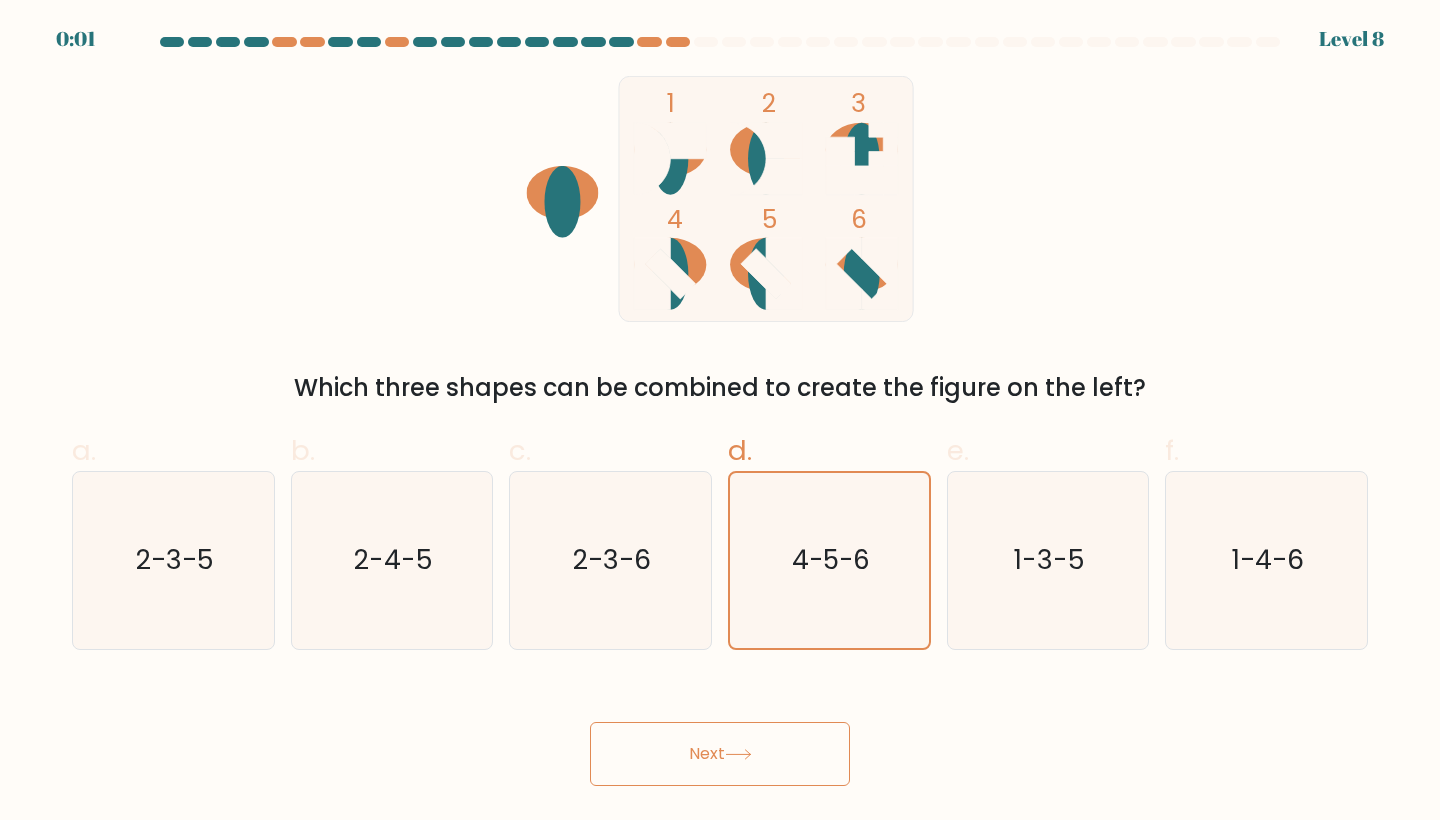 click on "Next" at bounding box center (720, 754) 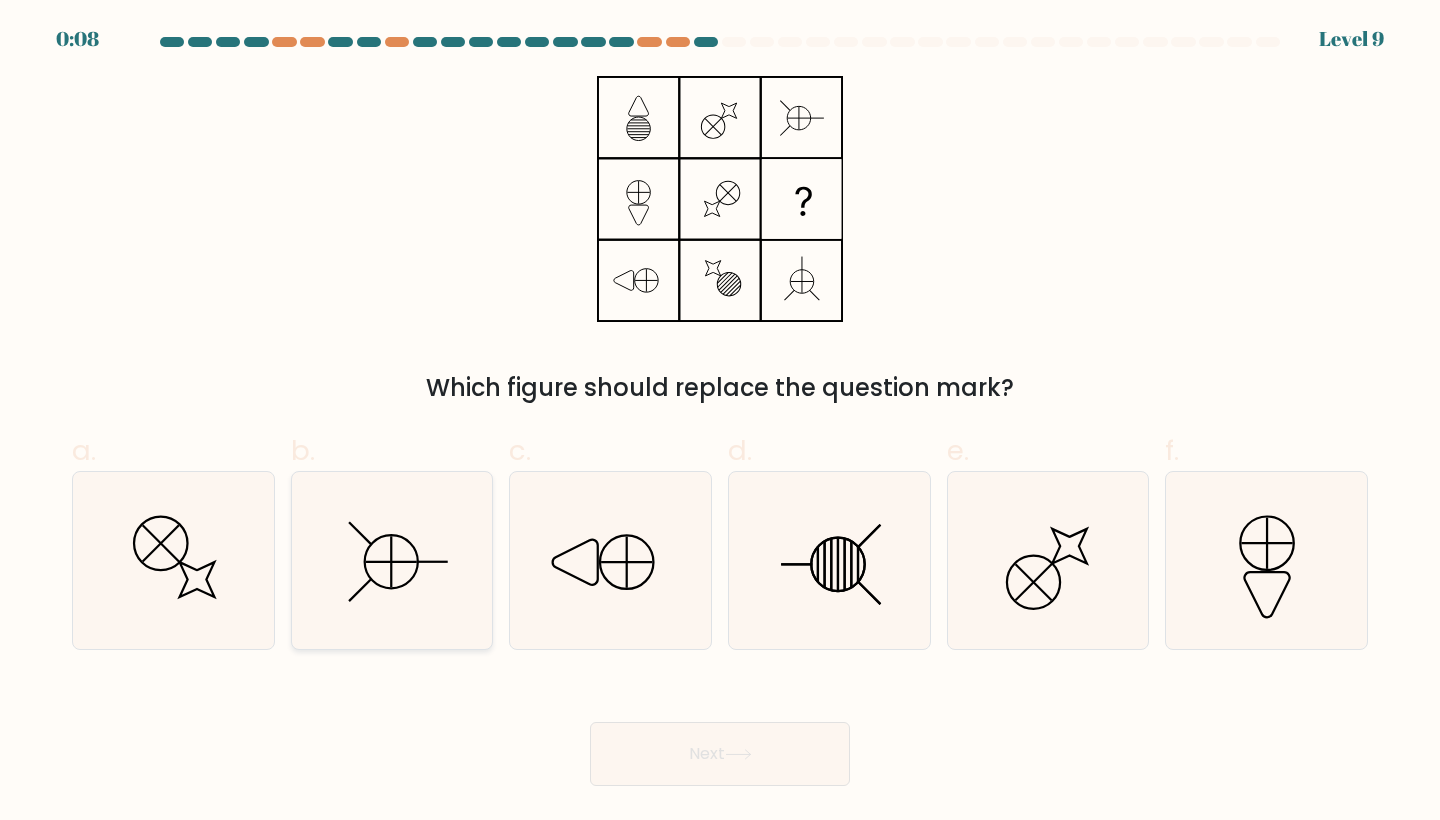 click 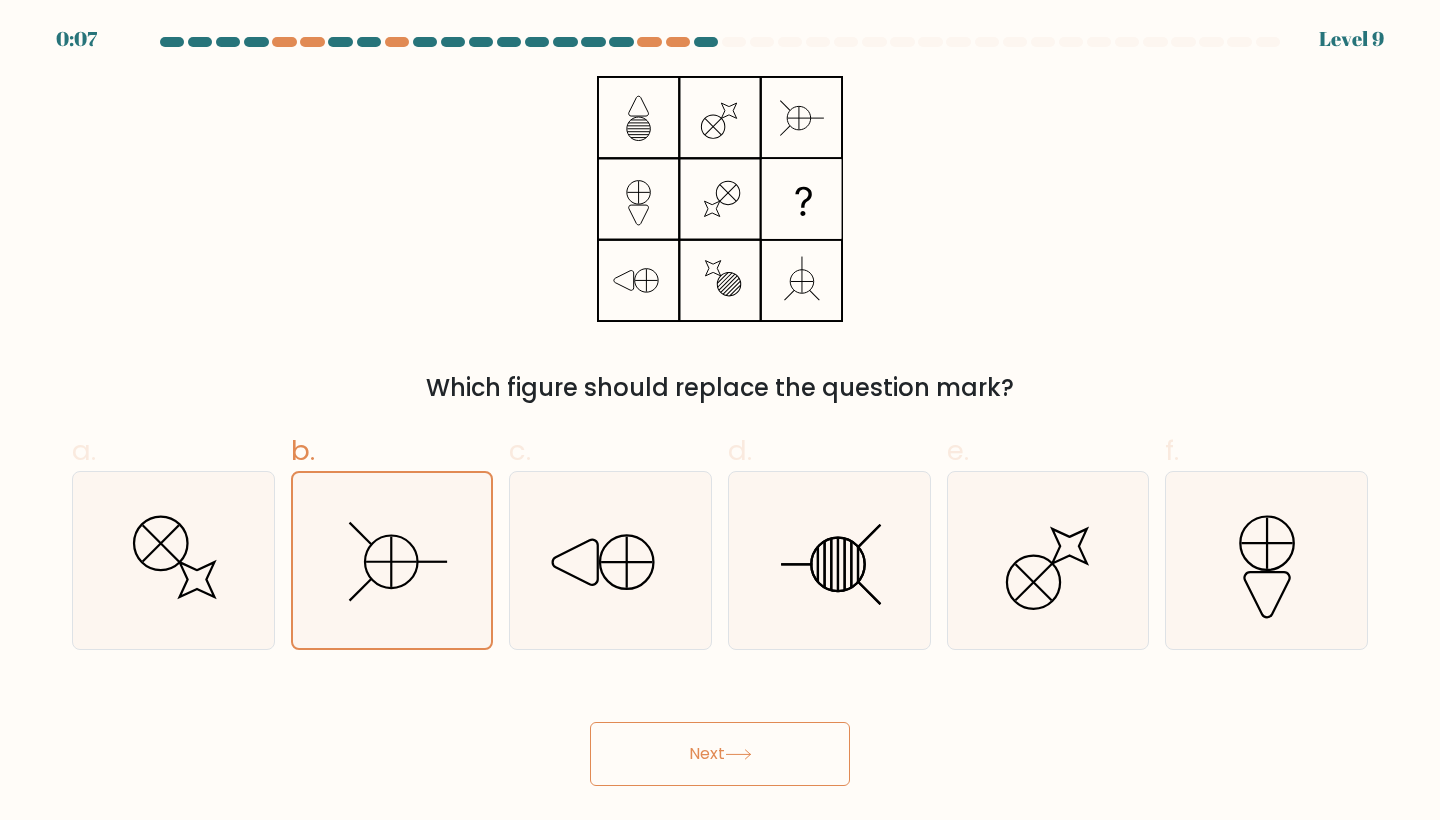 click 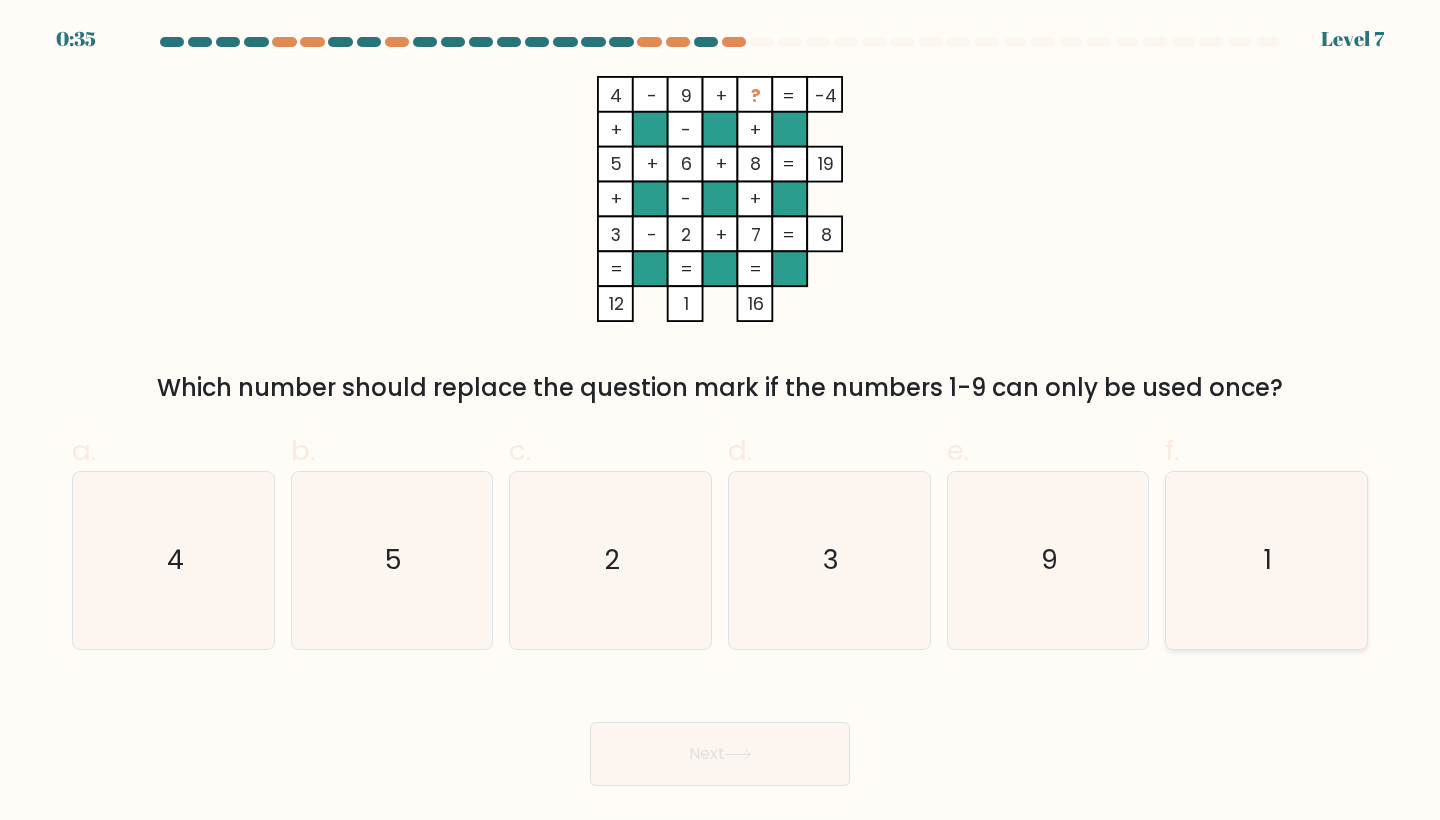 click on "1" 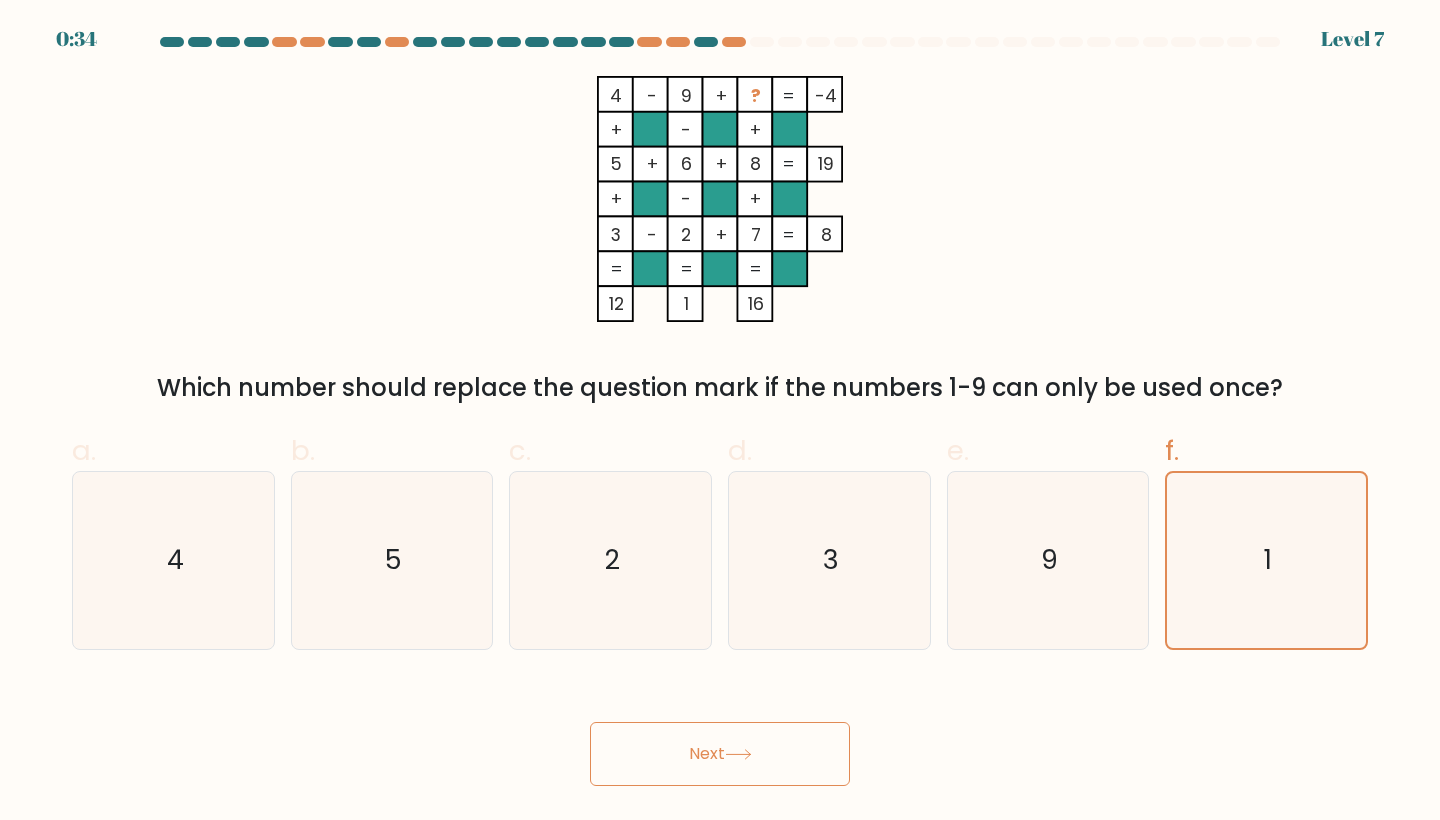 click on "Next" at bounding box center (720, 754) 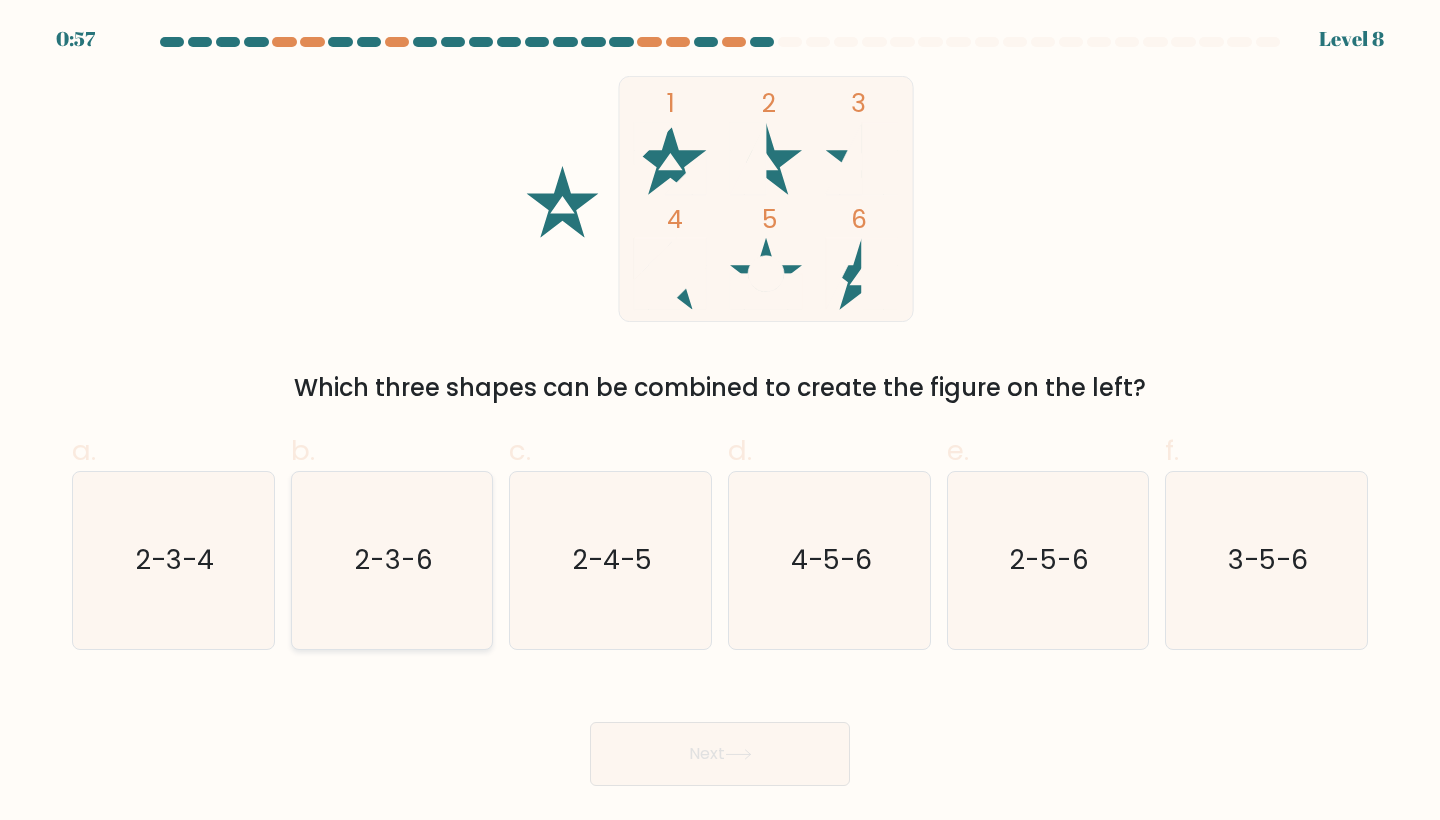 click on "2-3-6" 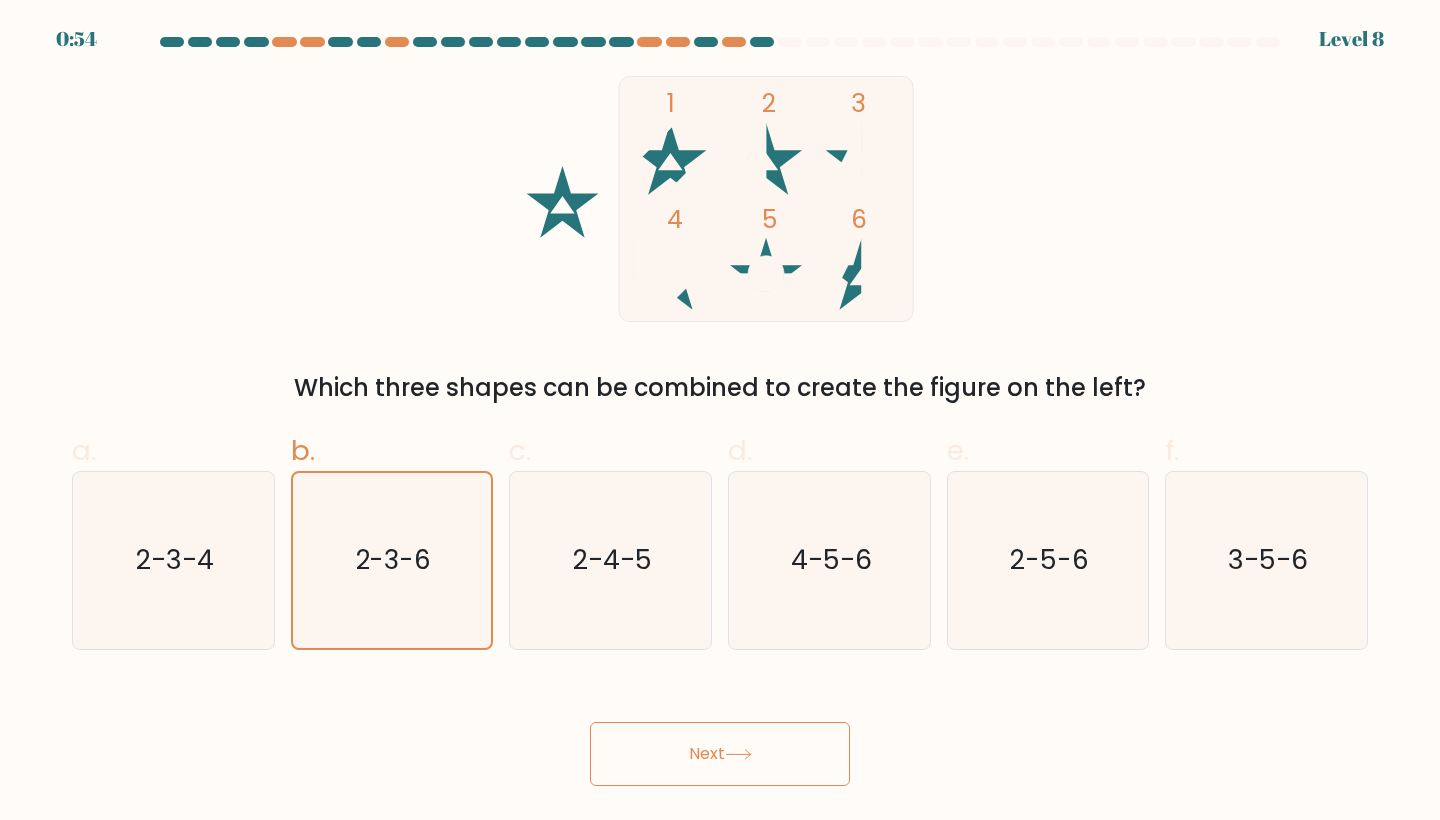 click on "Next" at bounding box center (720, 754) 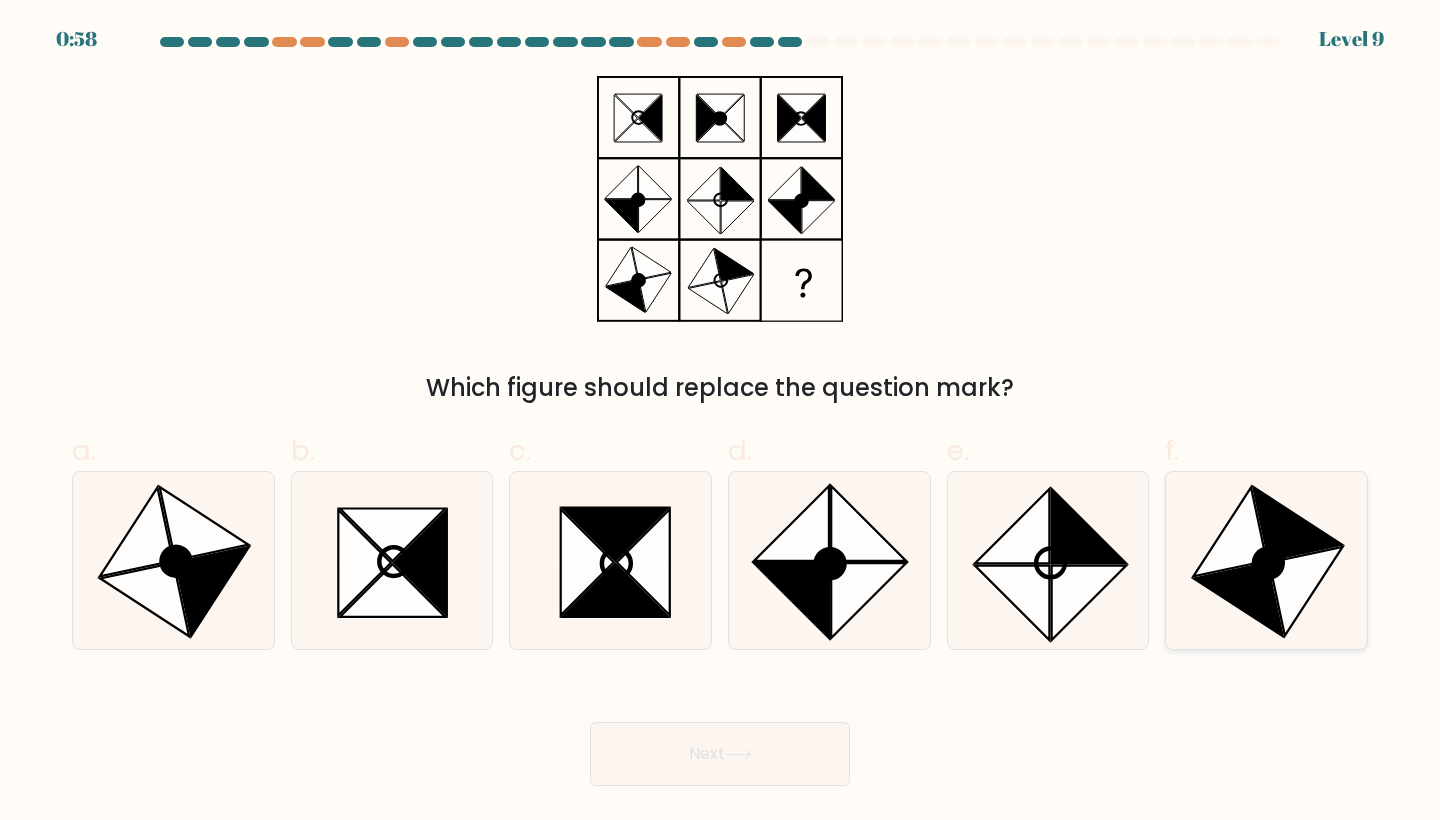 click 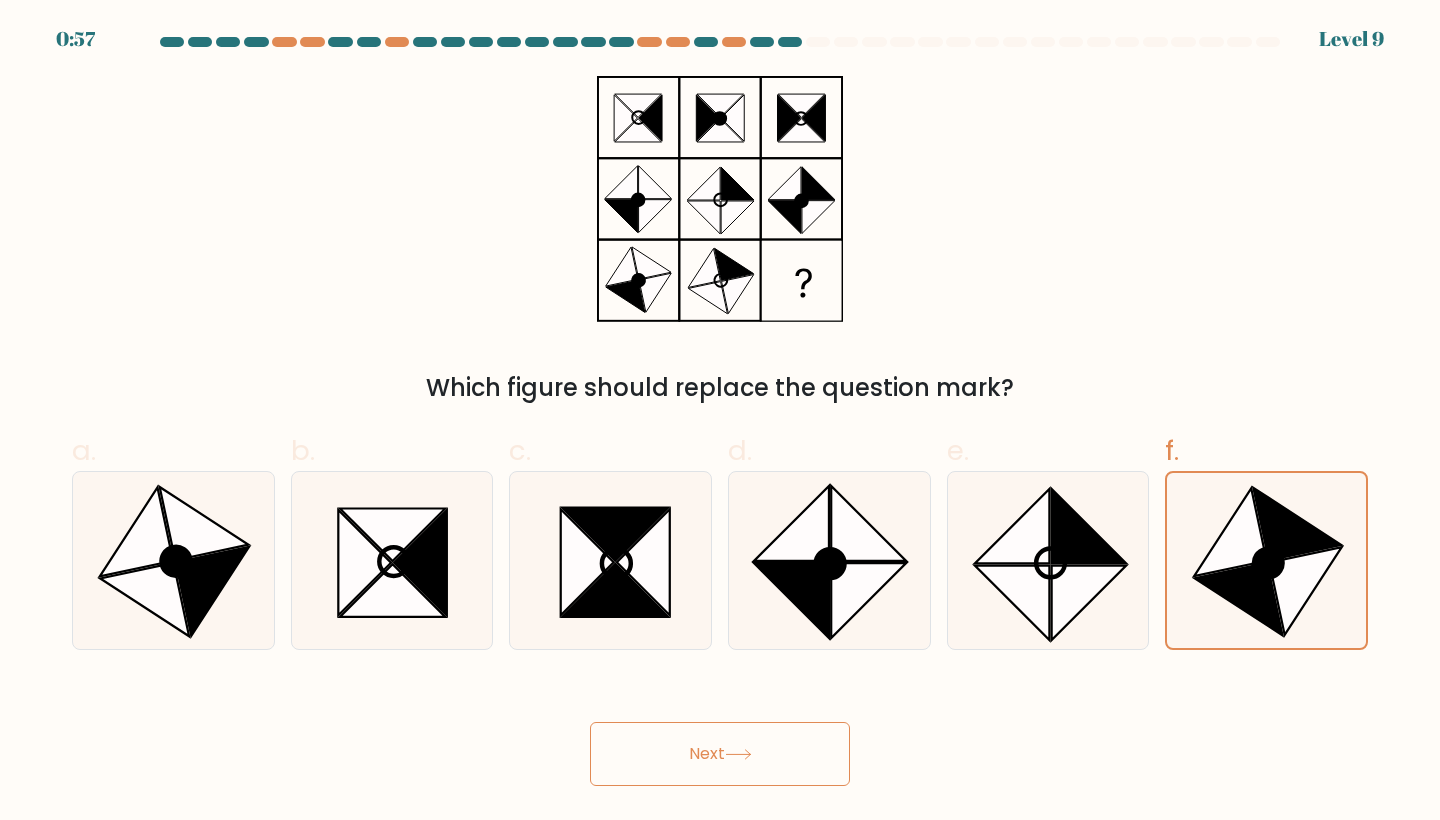 click on "Next" at bounding box center [720, 754] 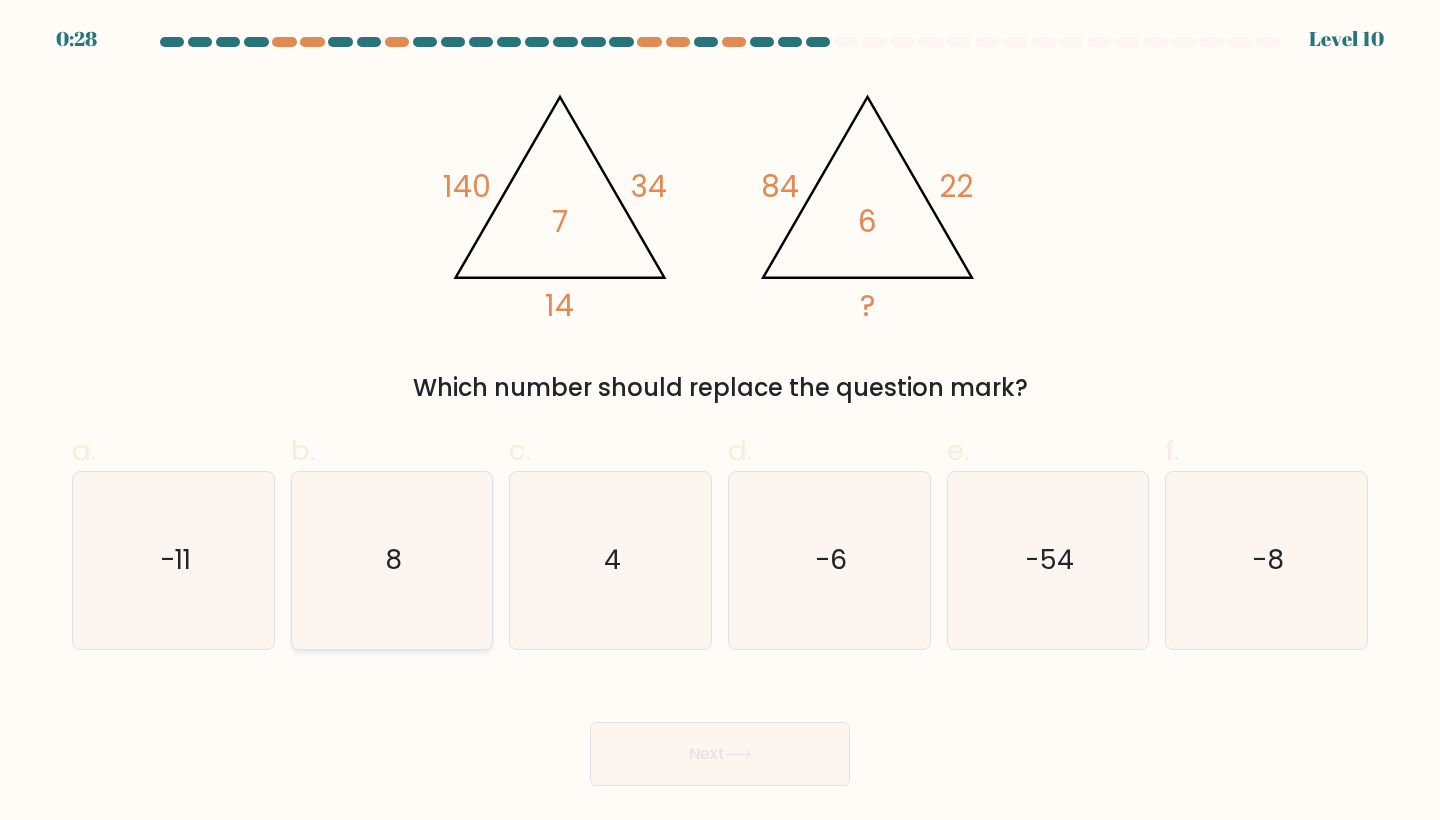 click on "8" 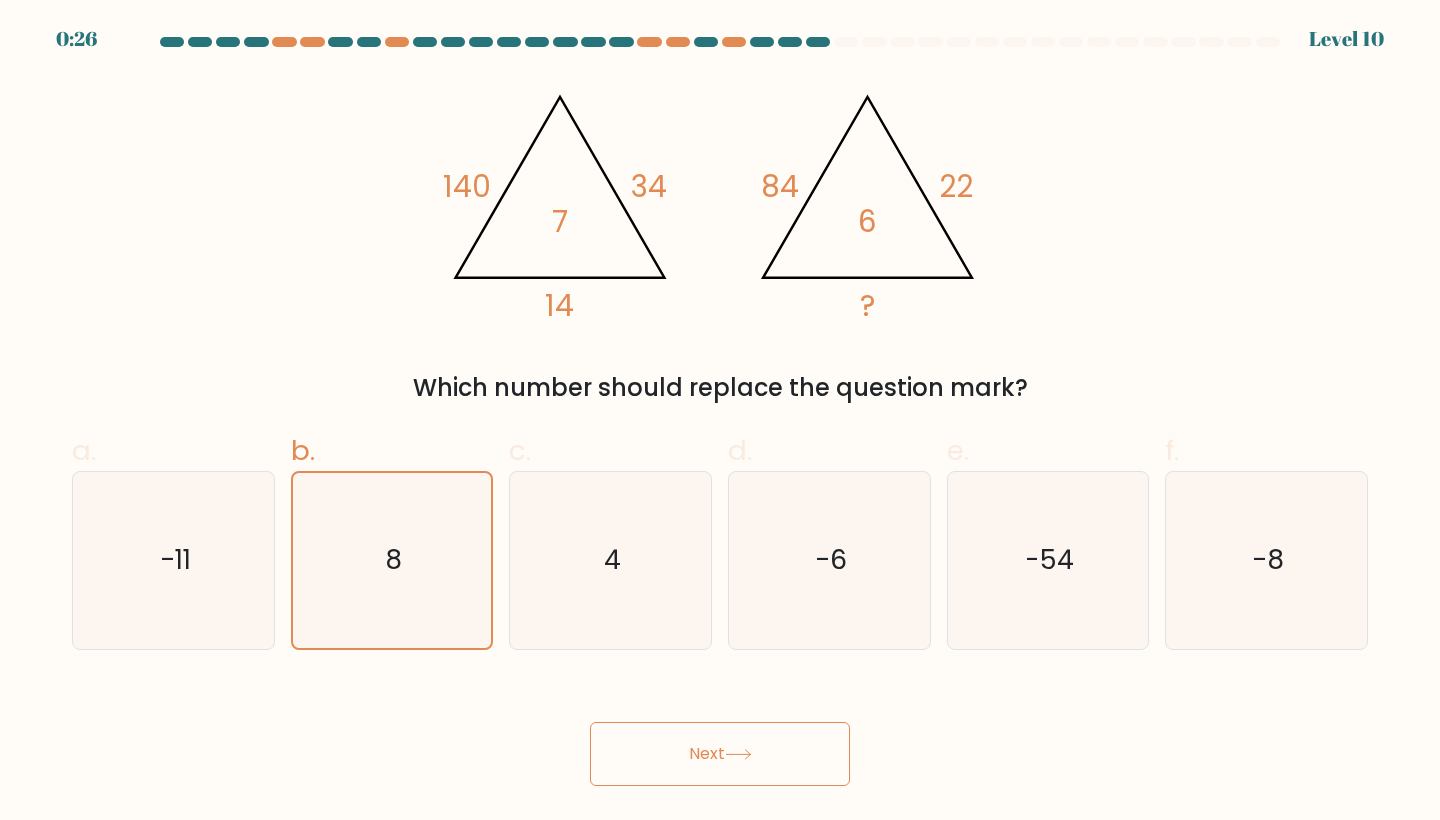 click on "Next" at bounding box center [720, 754] 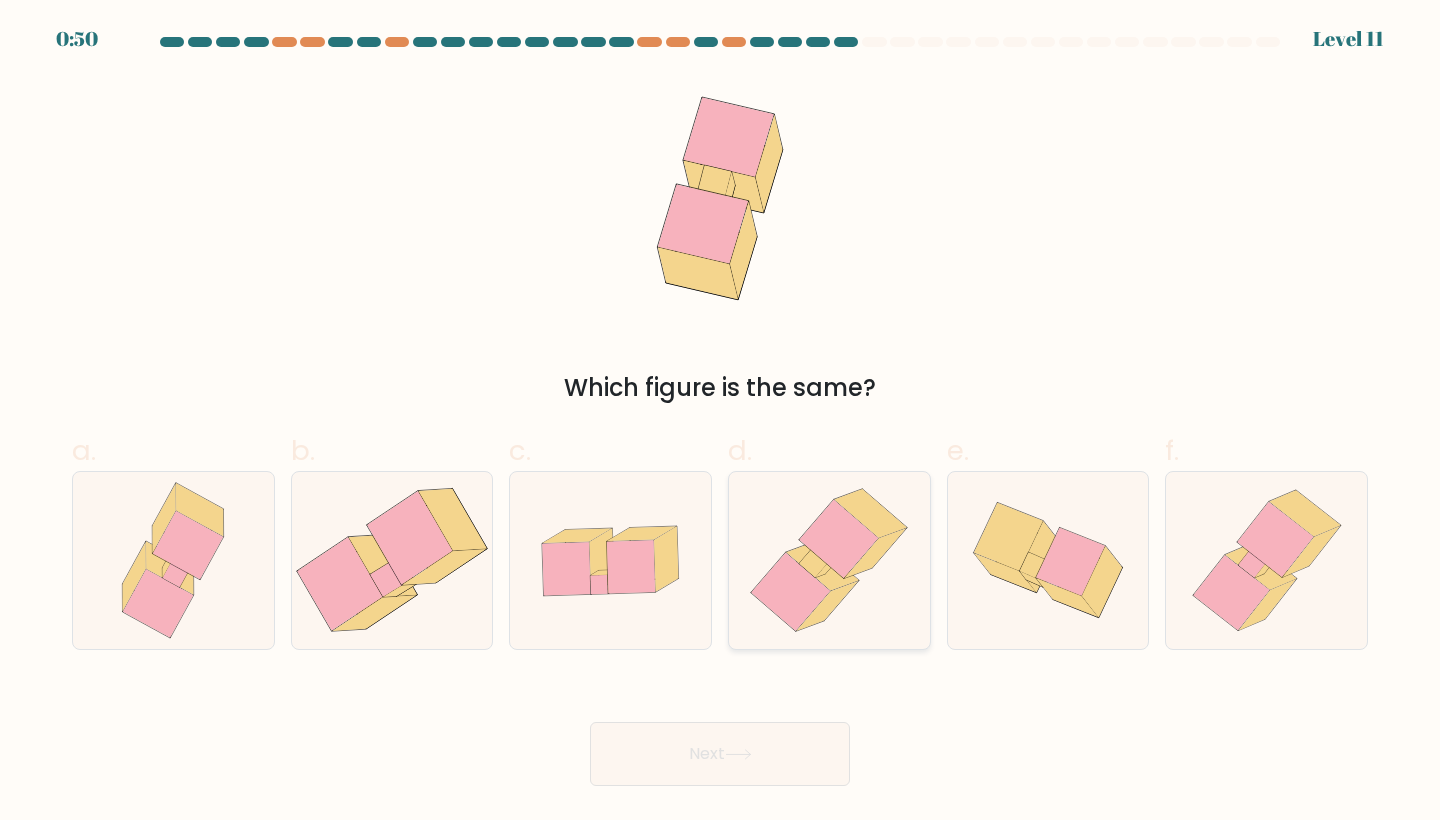 click 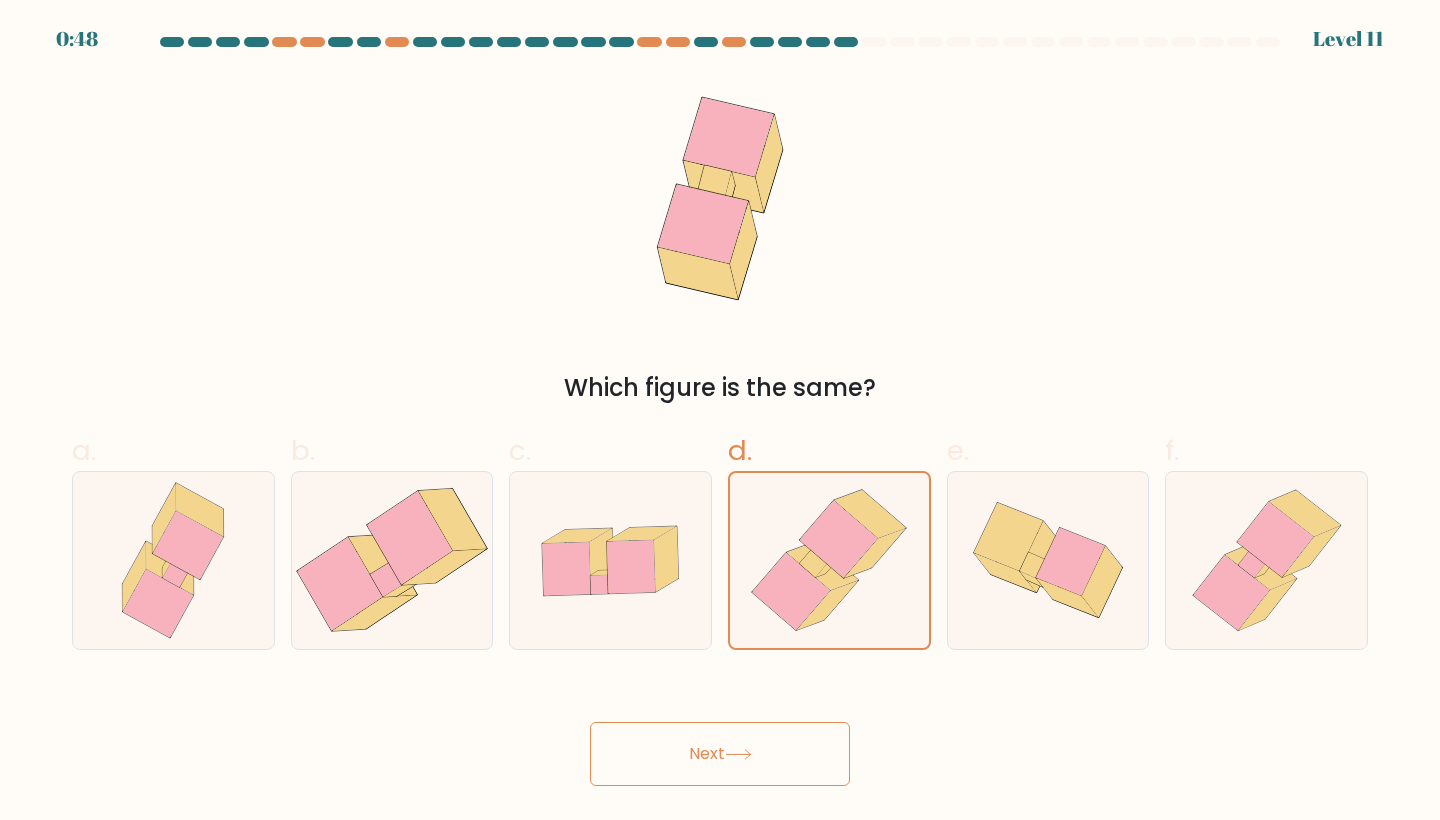 click on "Next" at bounding box center [720, 754] 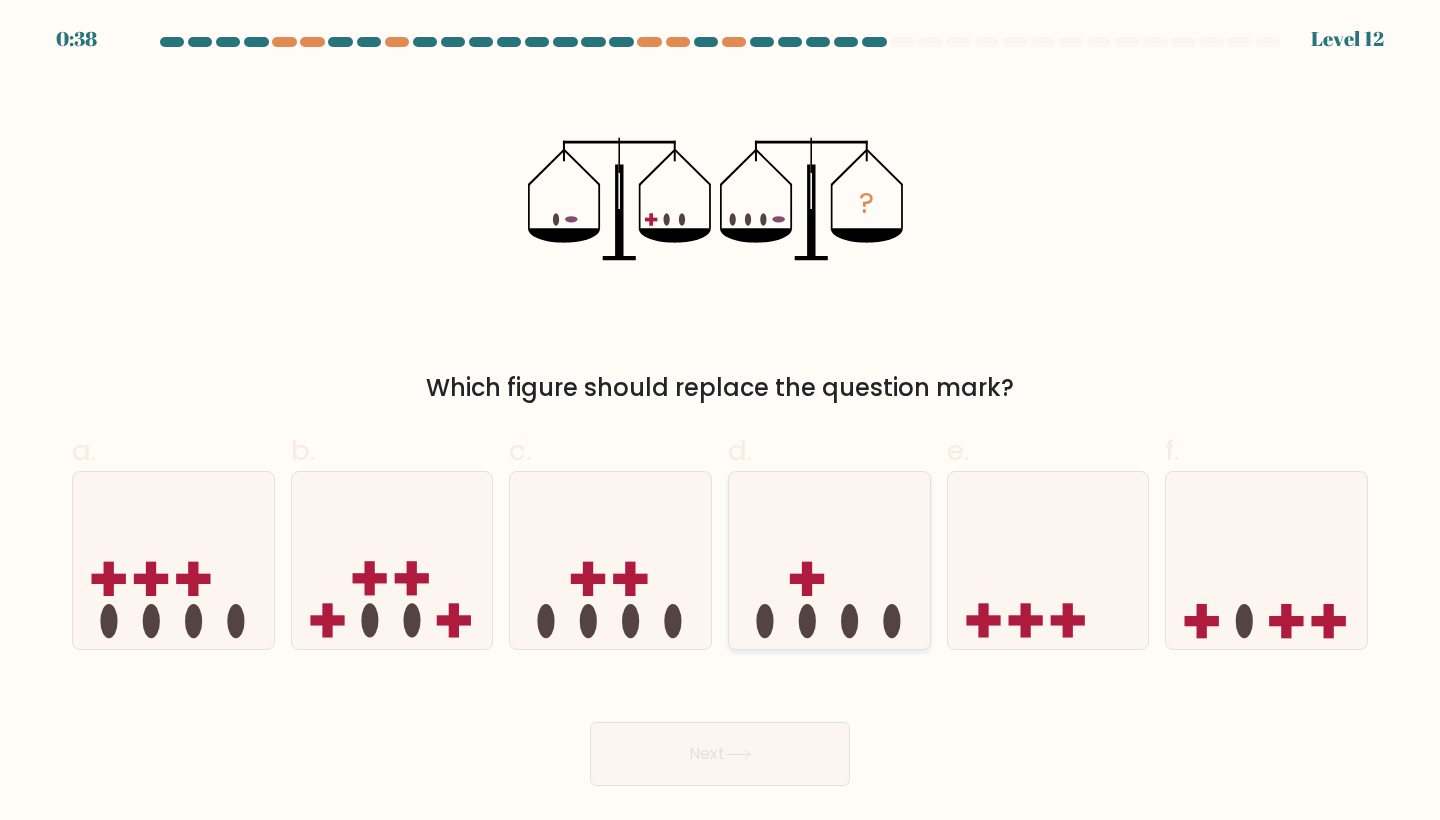 click 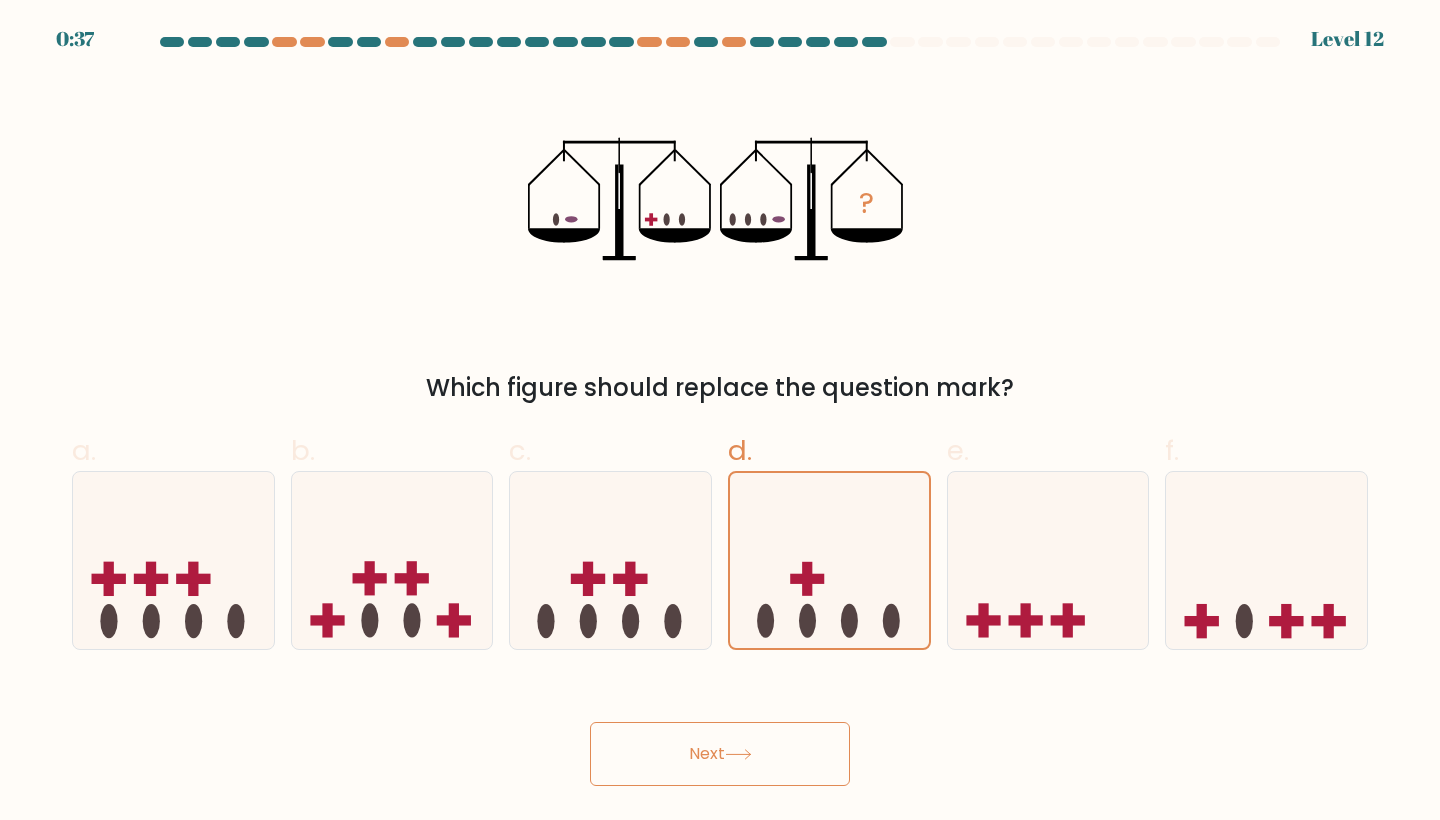 click on "Next" at bounding box center [720, 754] 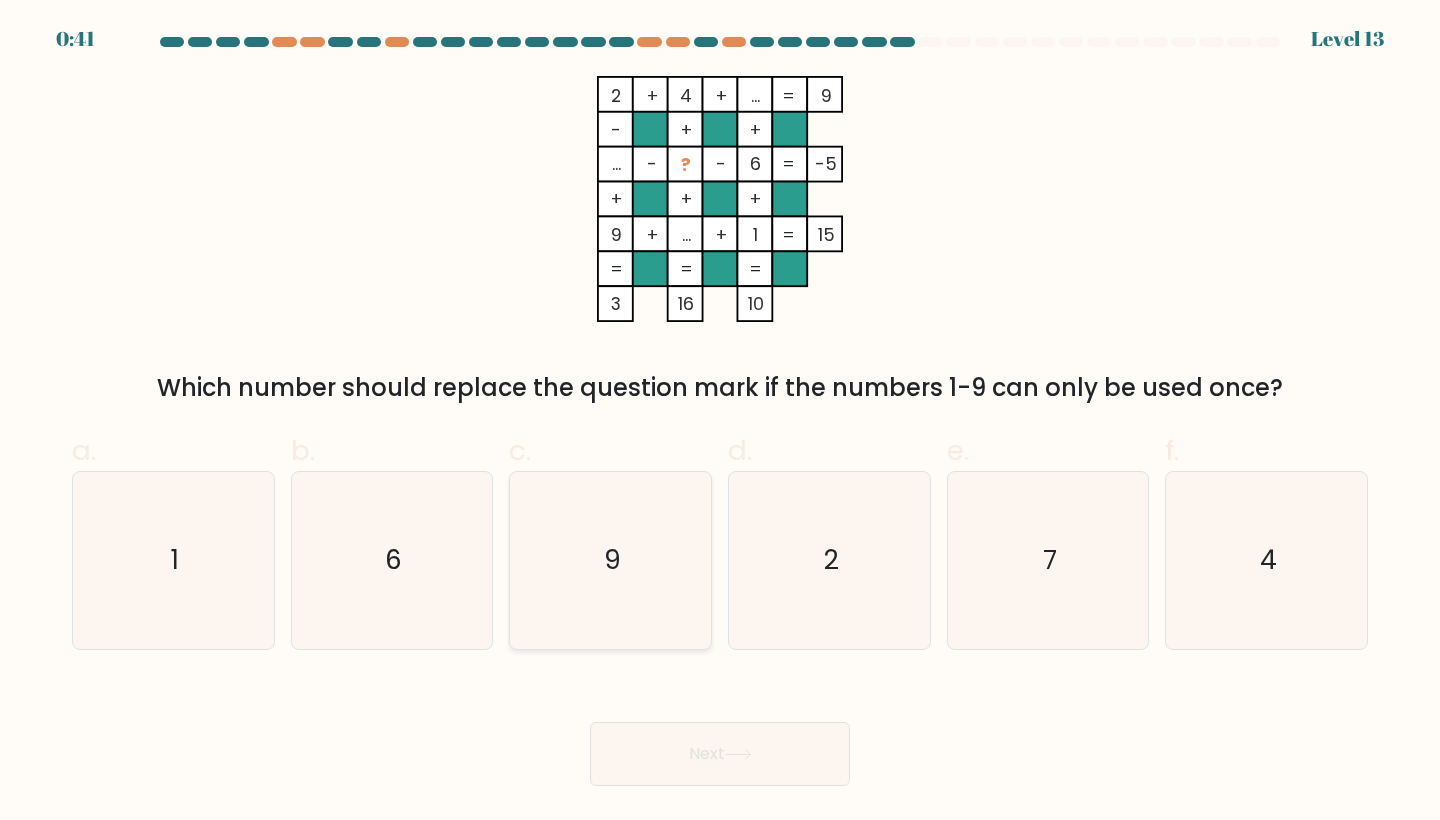 click on "9" 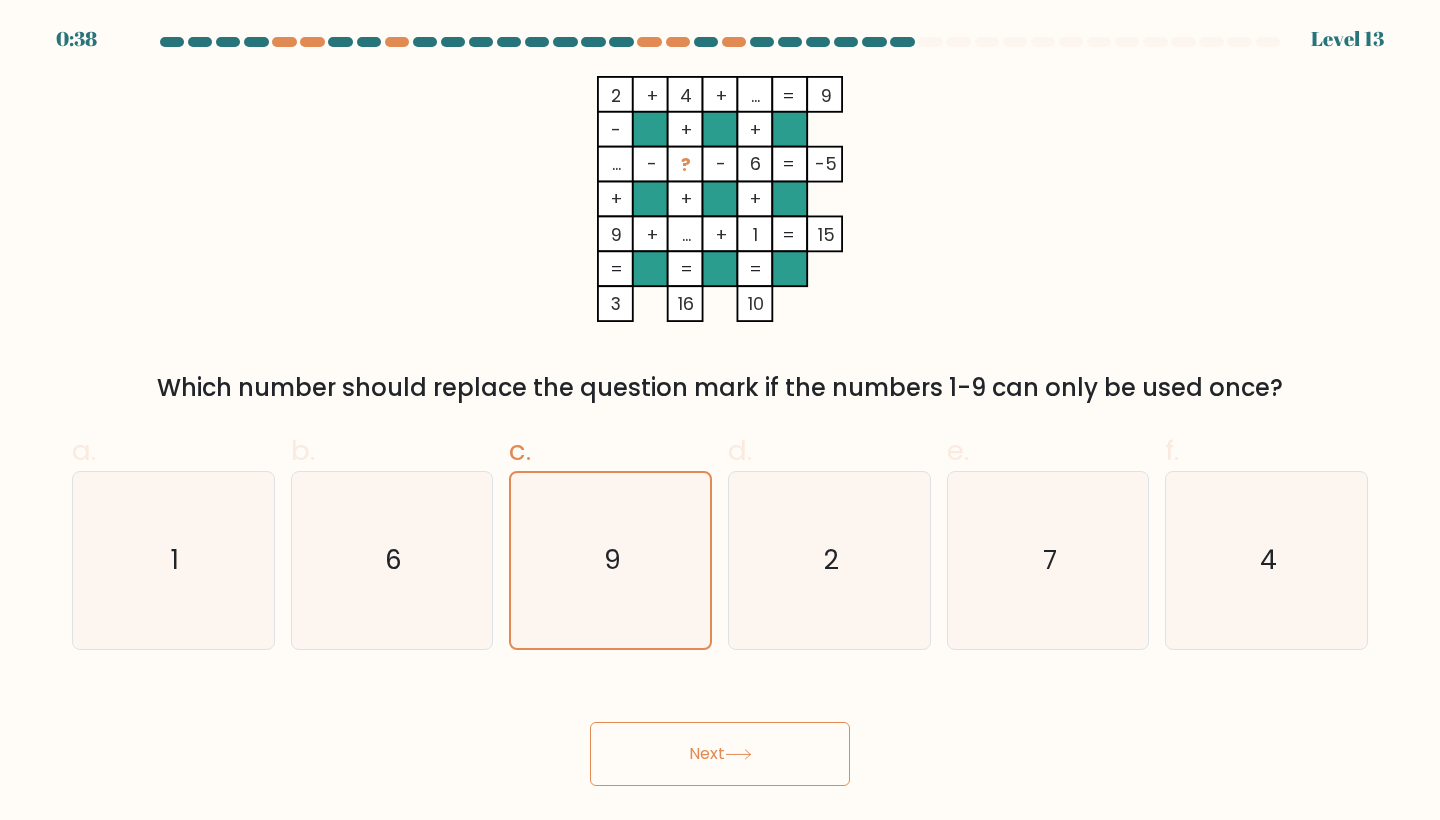 click on "Next" at bounding box center [720, 754] 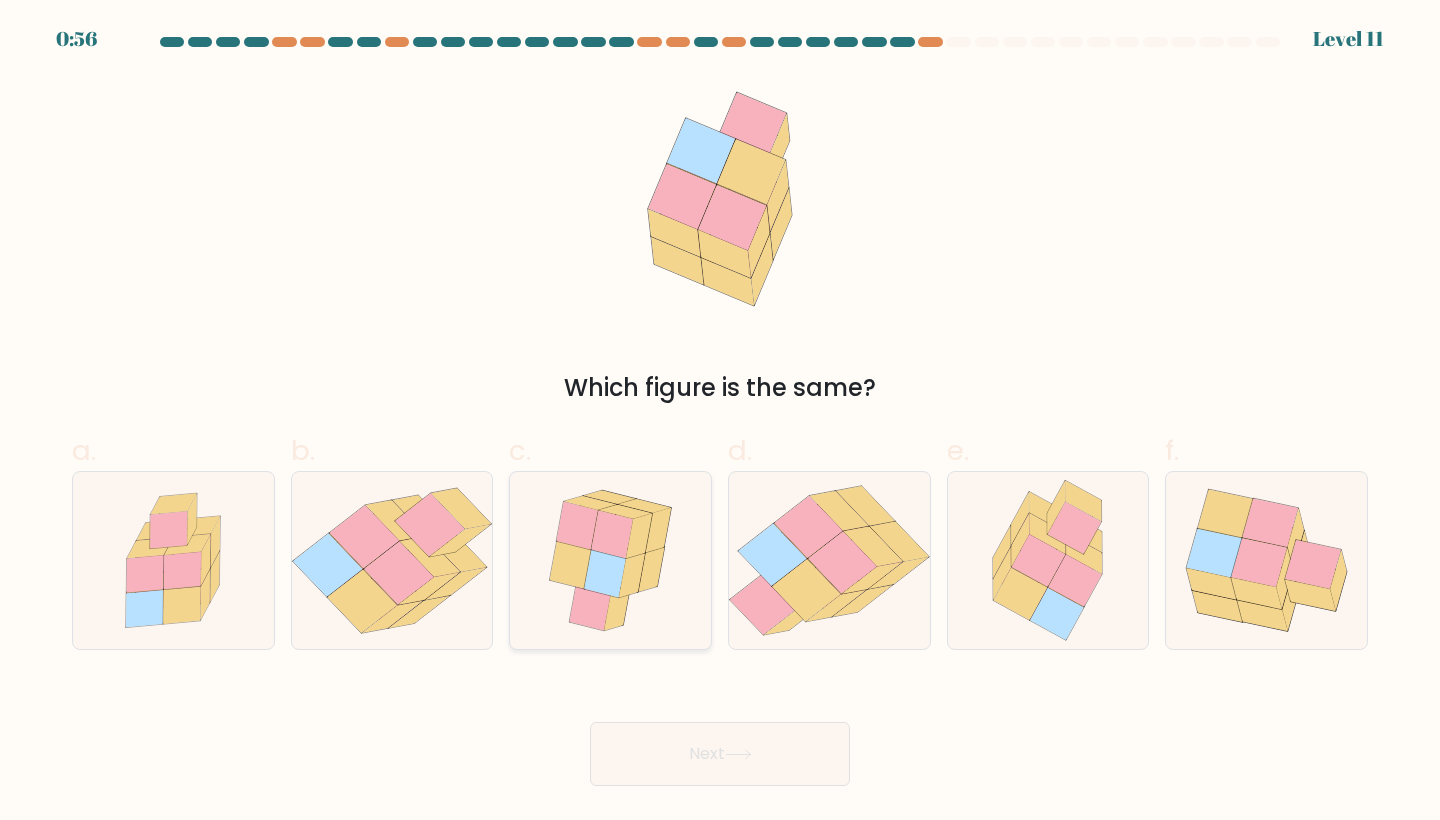 click 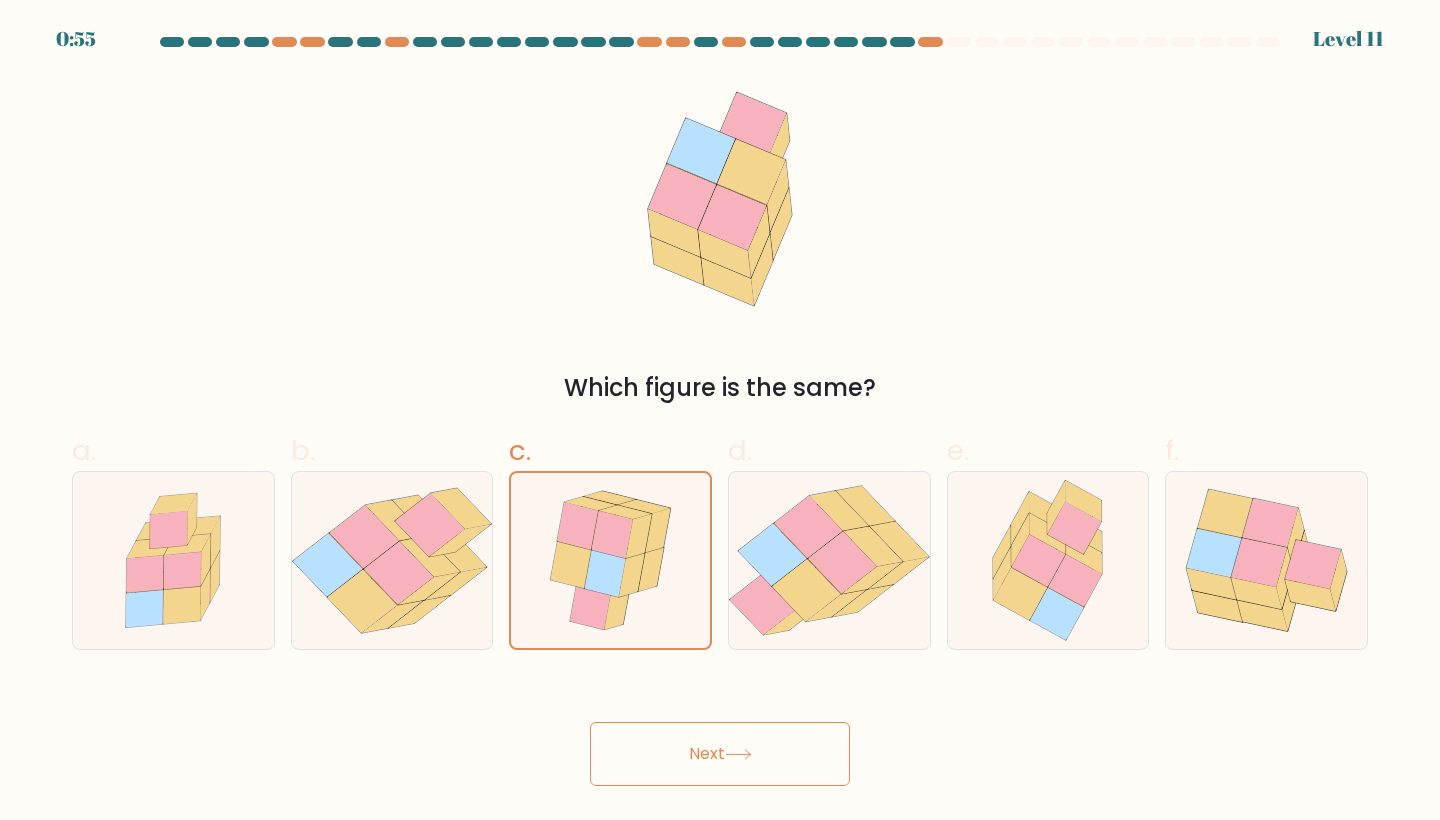 click on "Next" at bounding box center [720, 754] 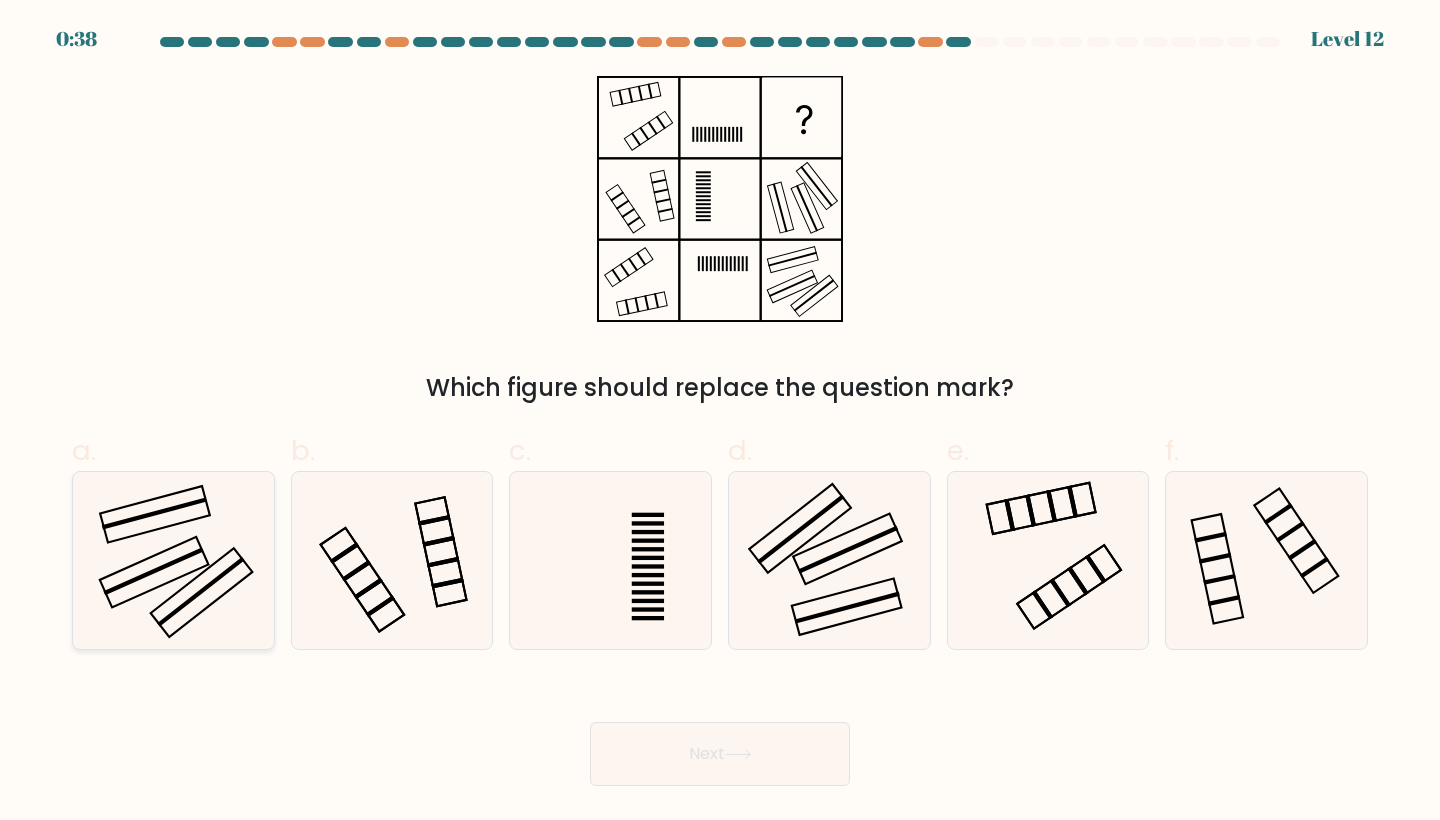 click 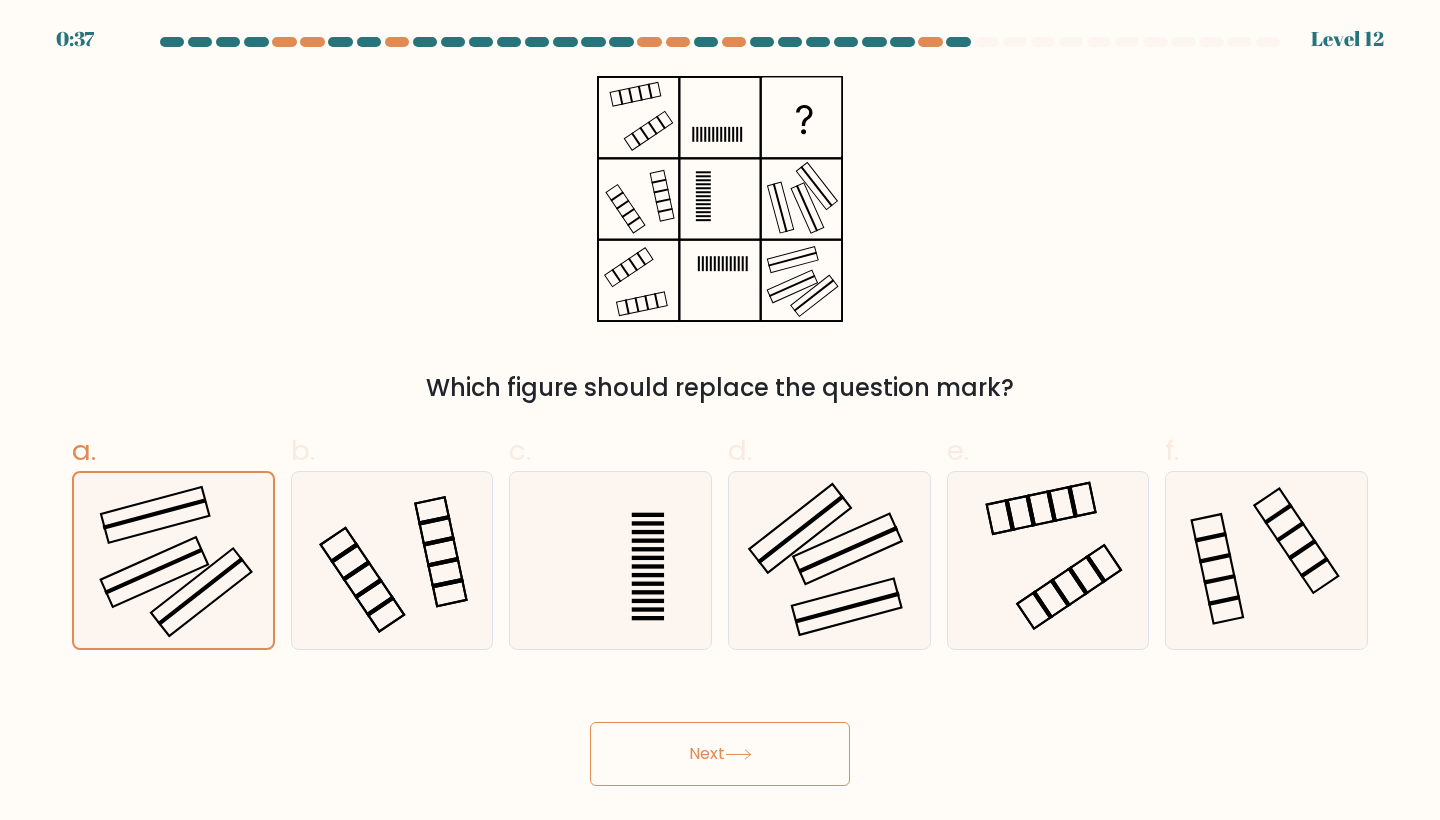 click on "Next" at bounding box center [720, 754] 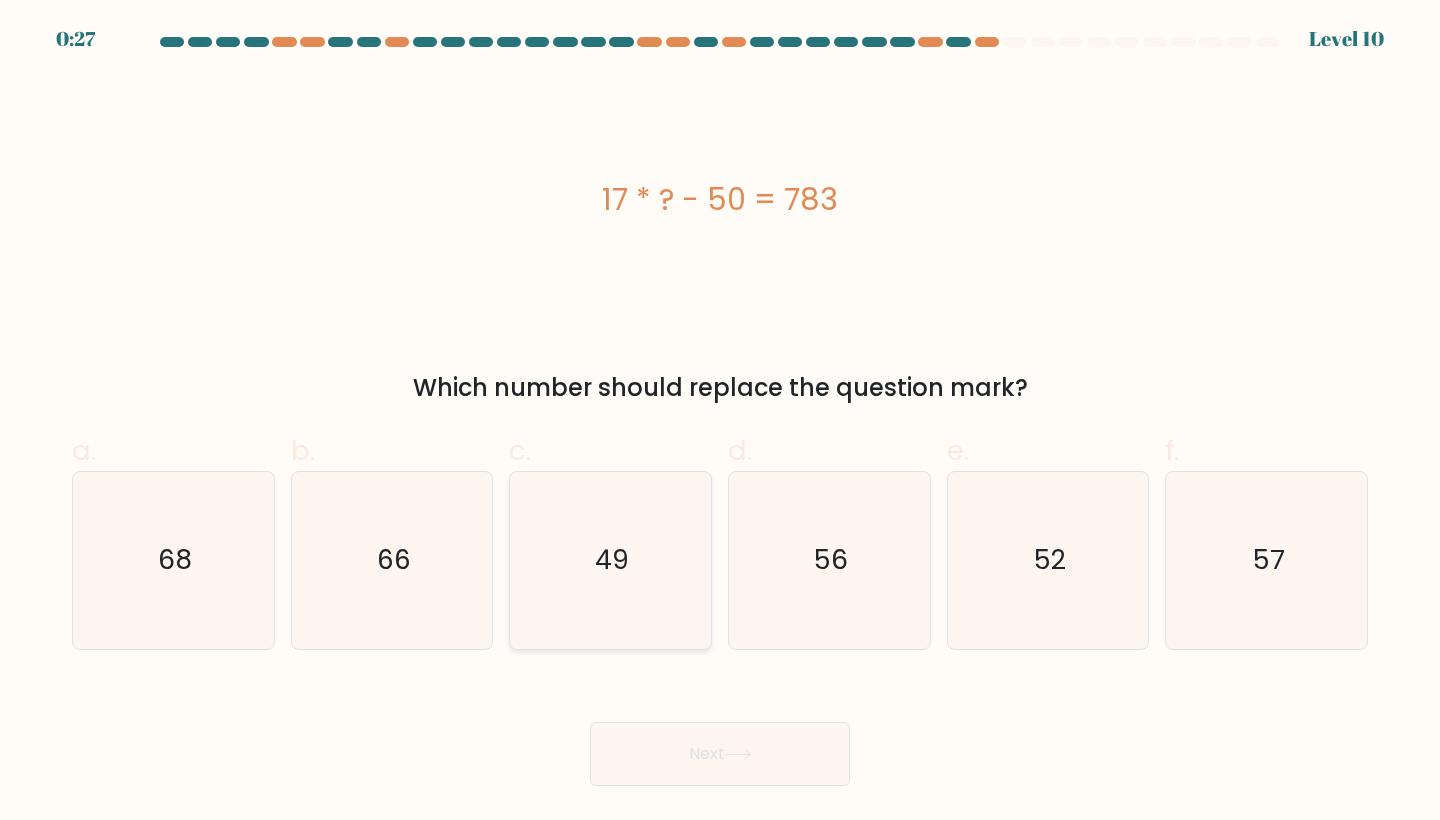 click on "49" 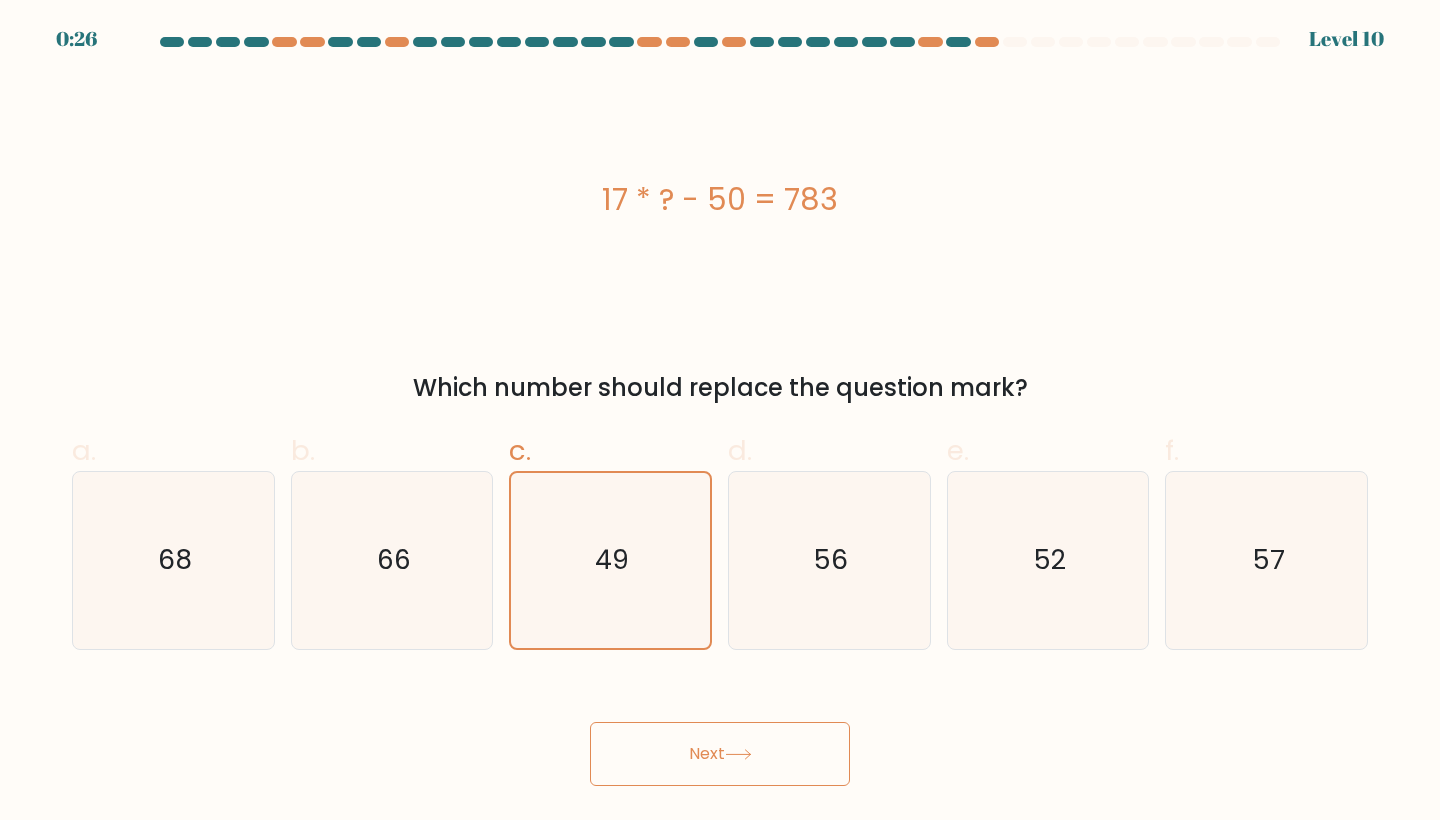 click on "Next" at bounding box center [720, 754] 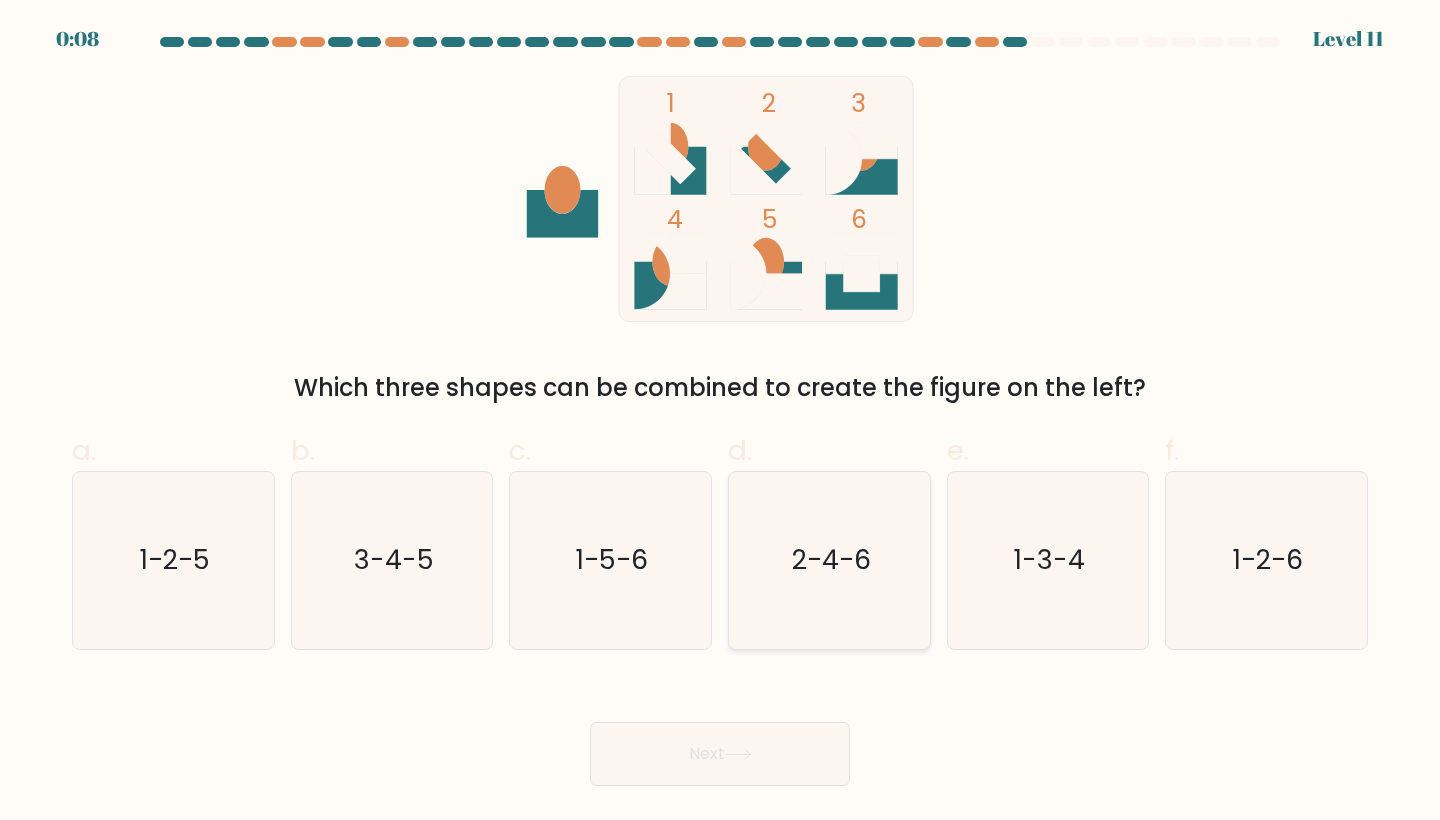 click on "2-4-6" 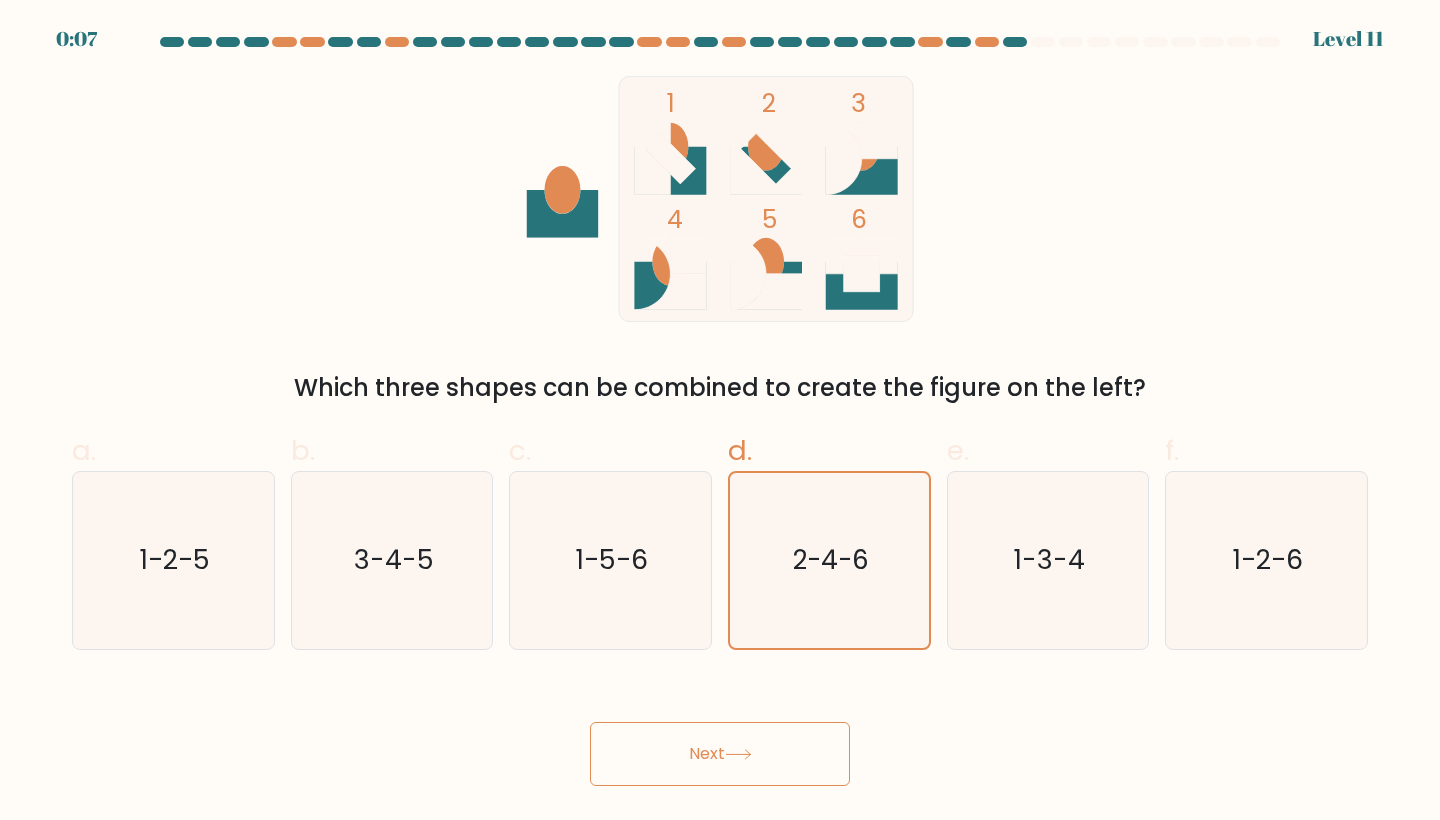 click on "Next" at bounding box center [720, 754] 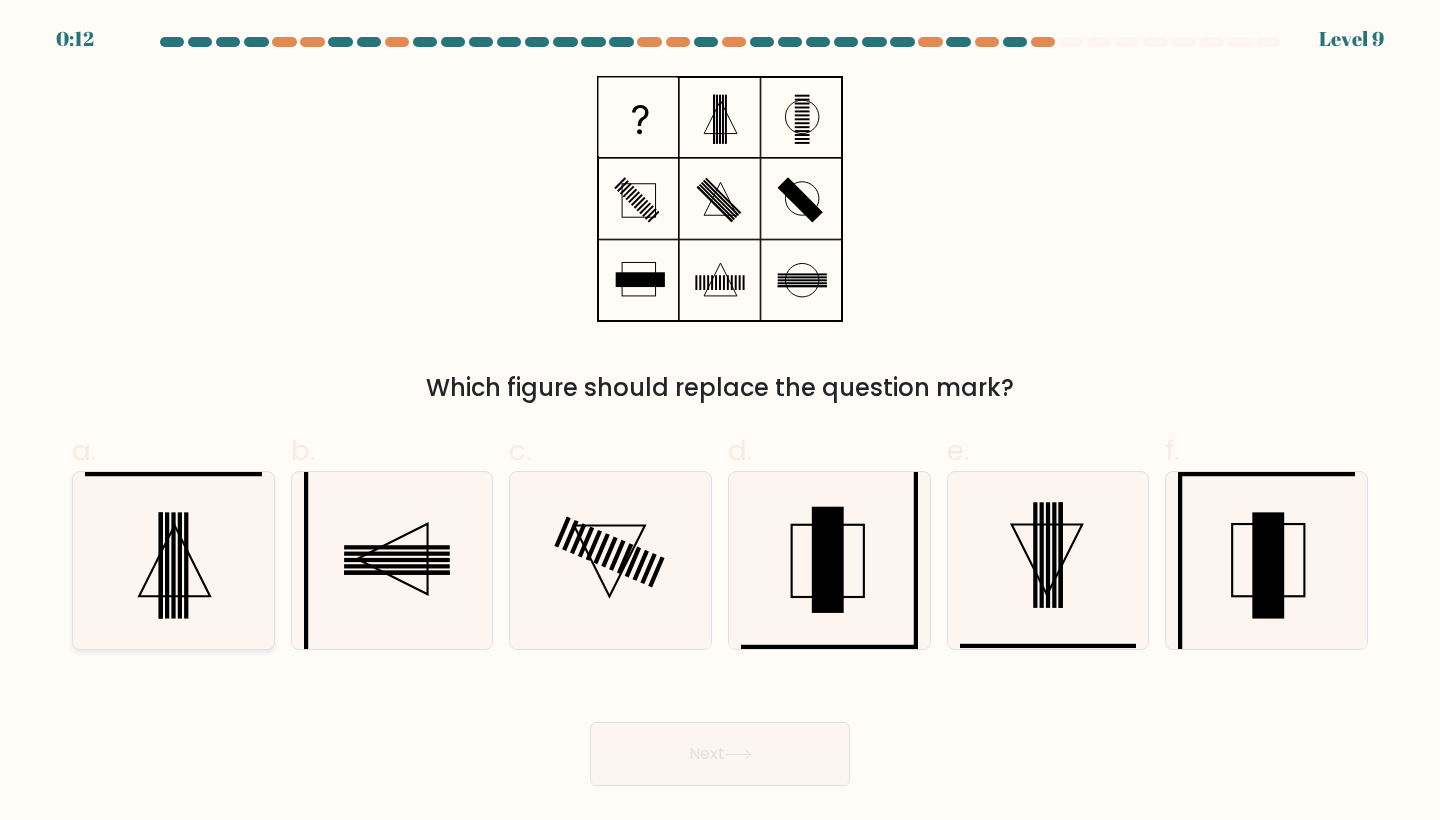 click 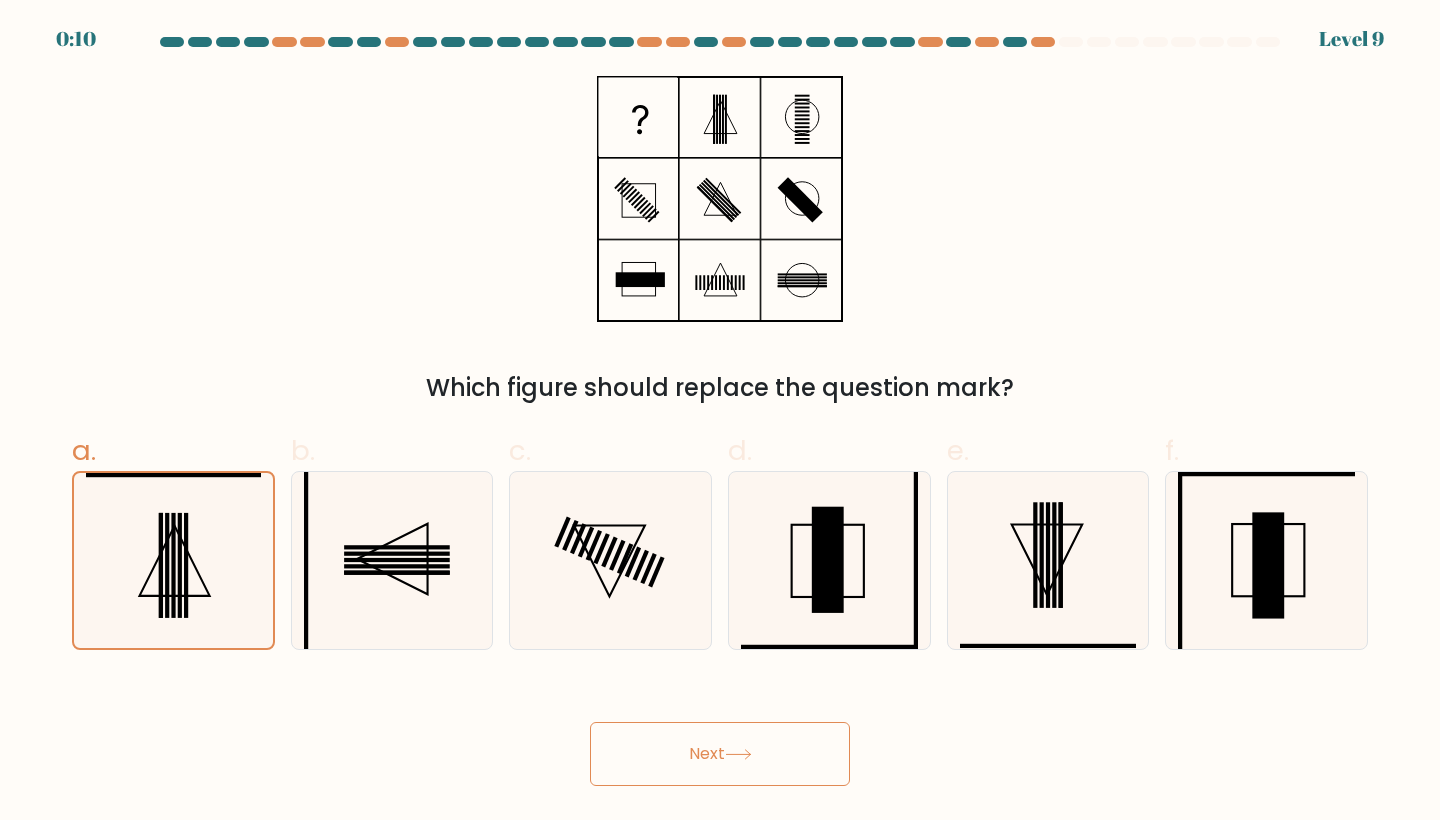 click on "Next" at bounding box center [720, 754] 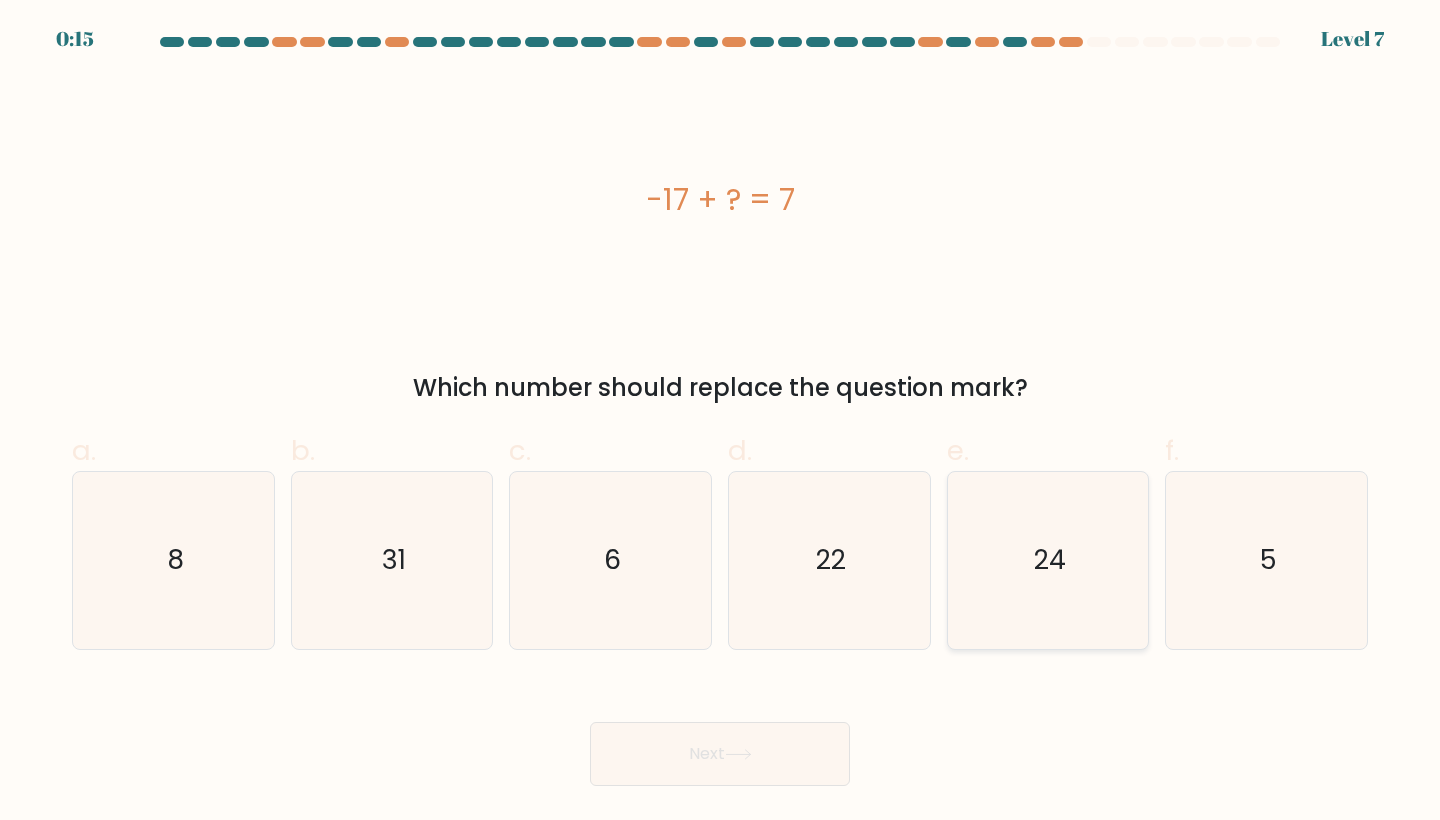 click on "24" 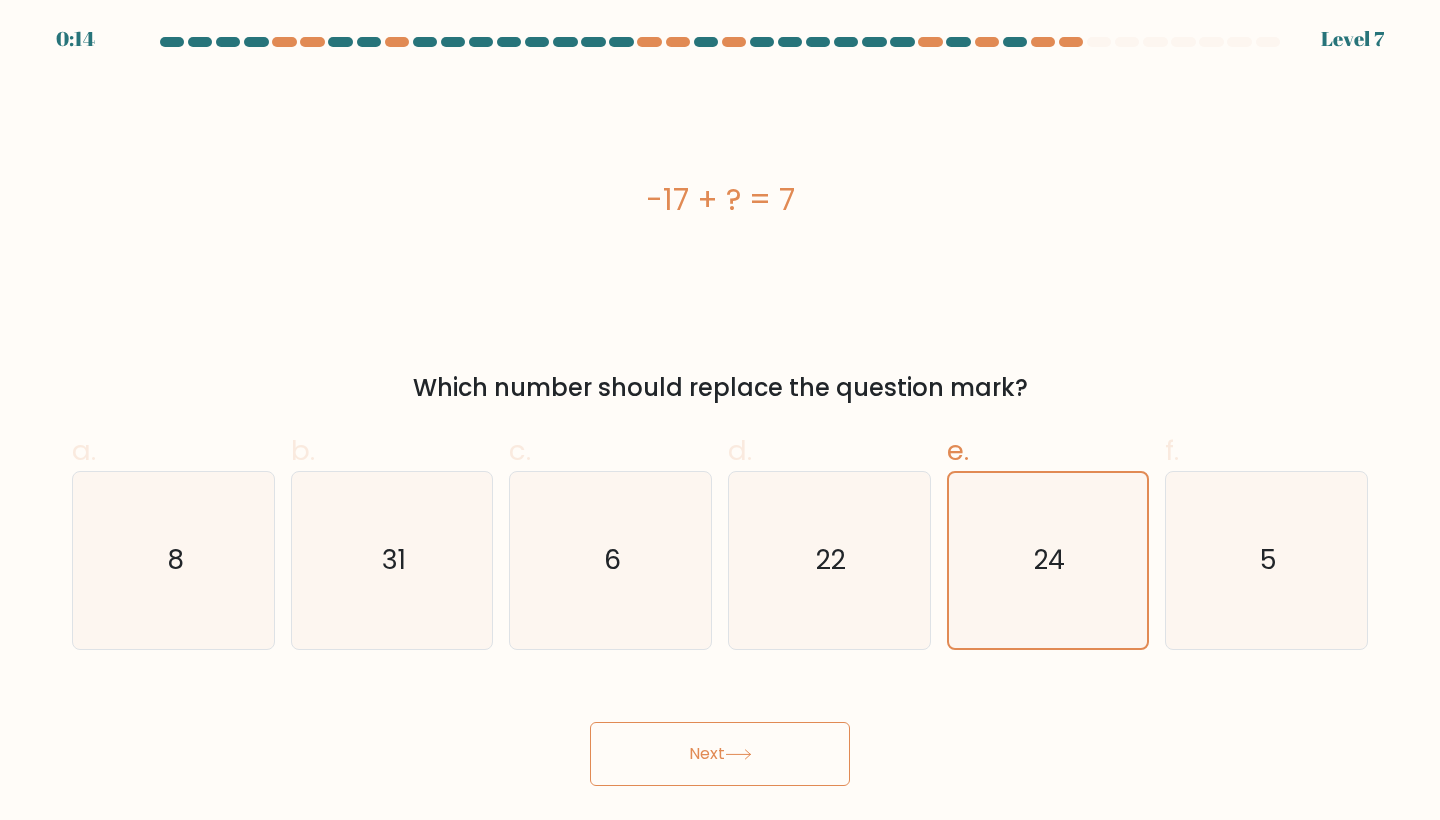 click on "Next" at bounding box center (720, 754) 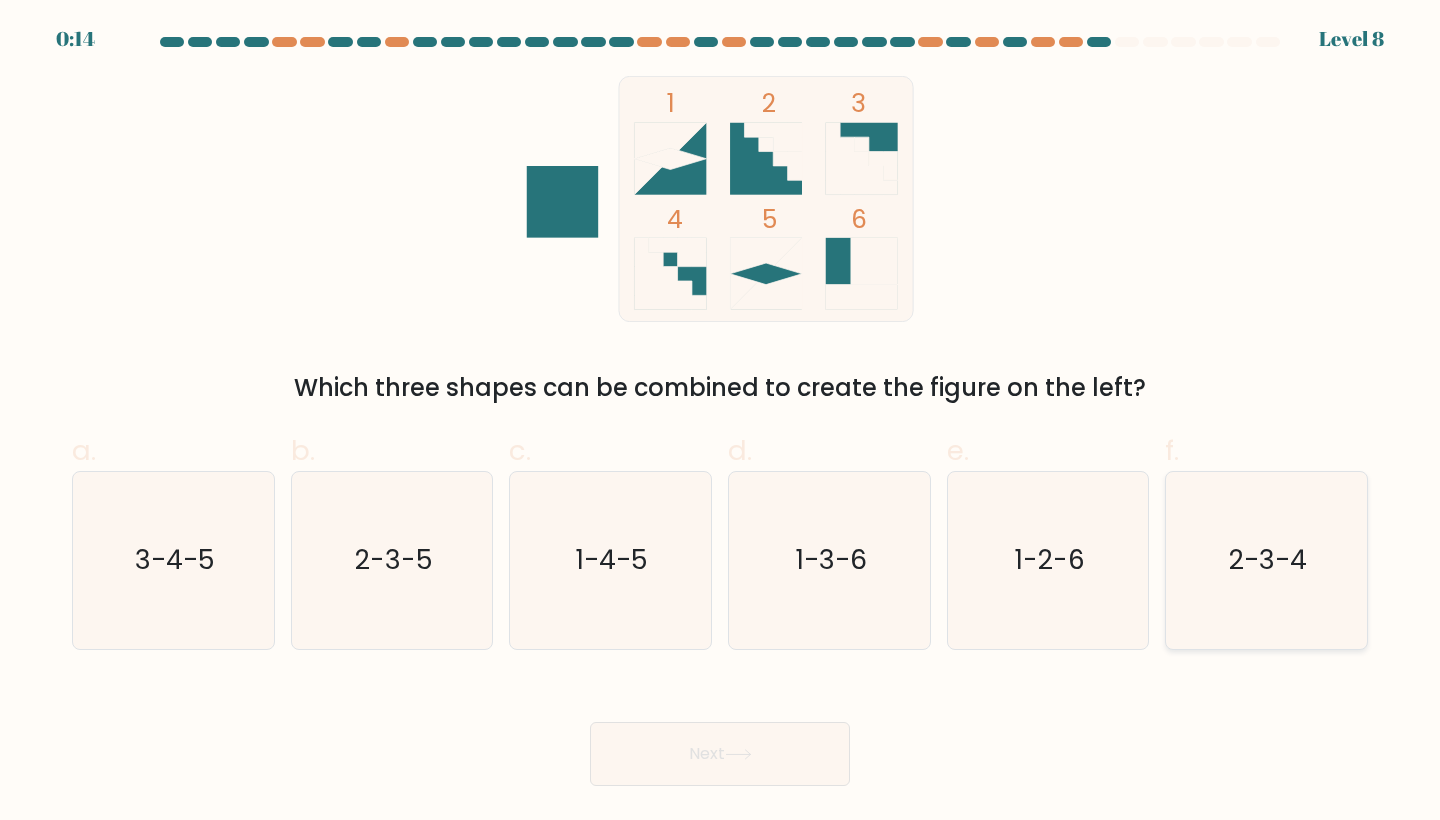 click on "2-3-4" 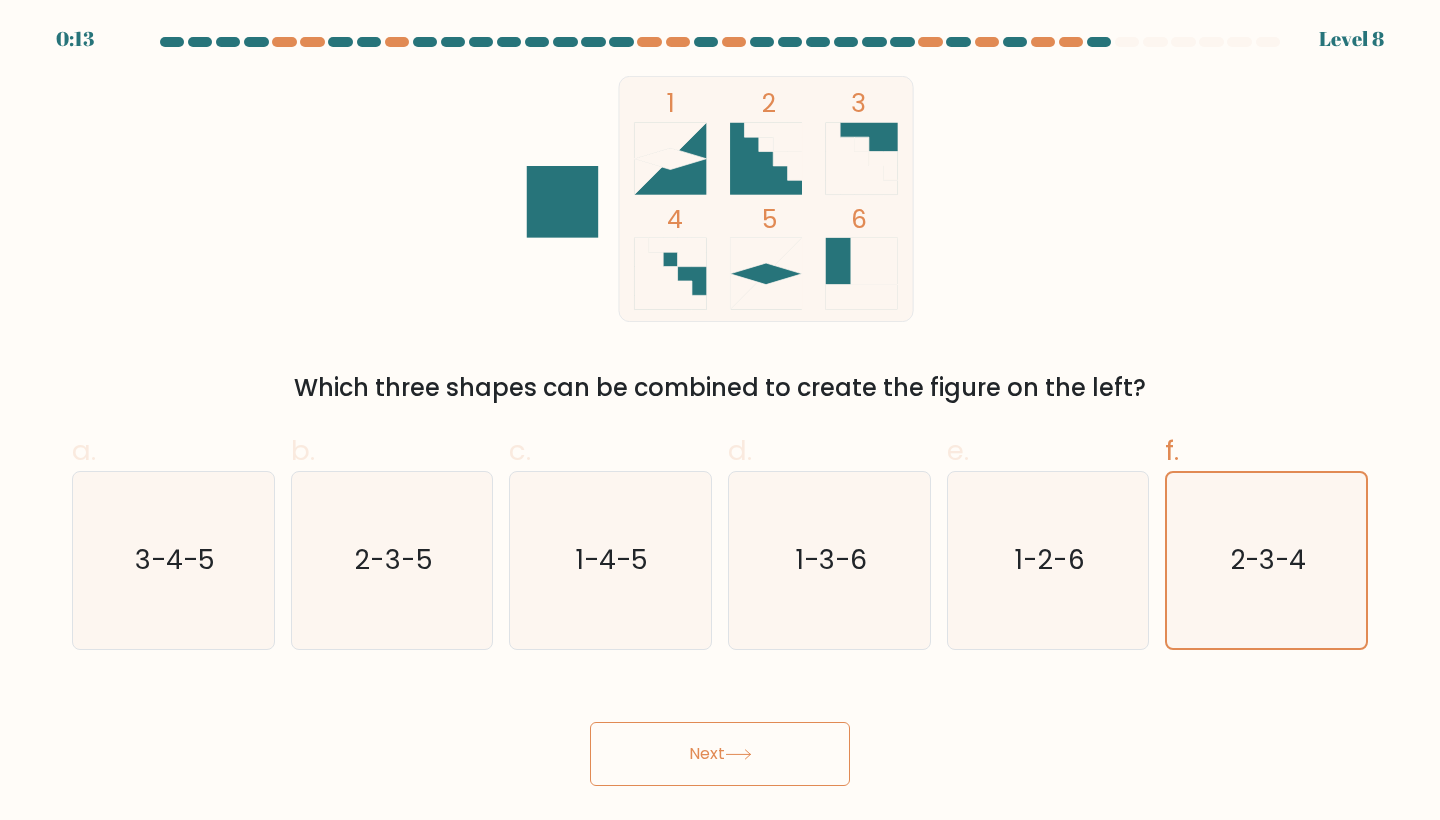 click on "Next" at bounding box center [720, 754] 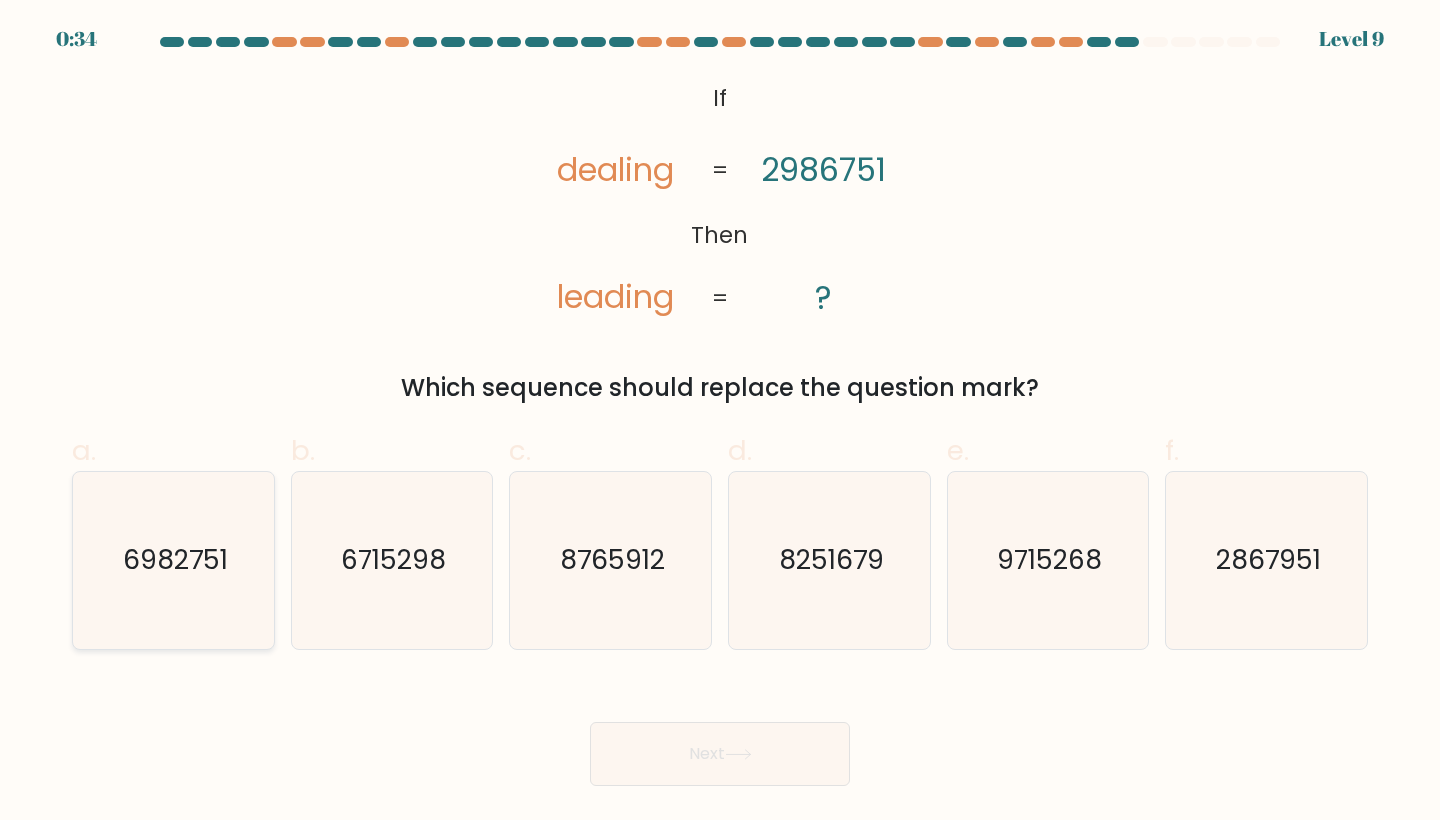 click on "6982751" 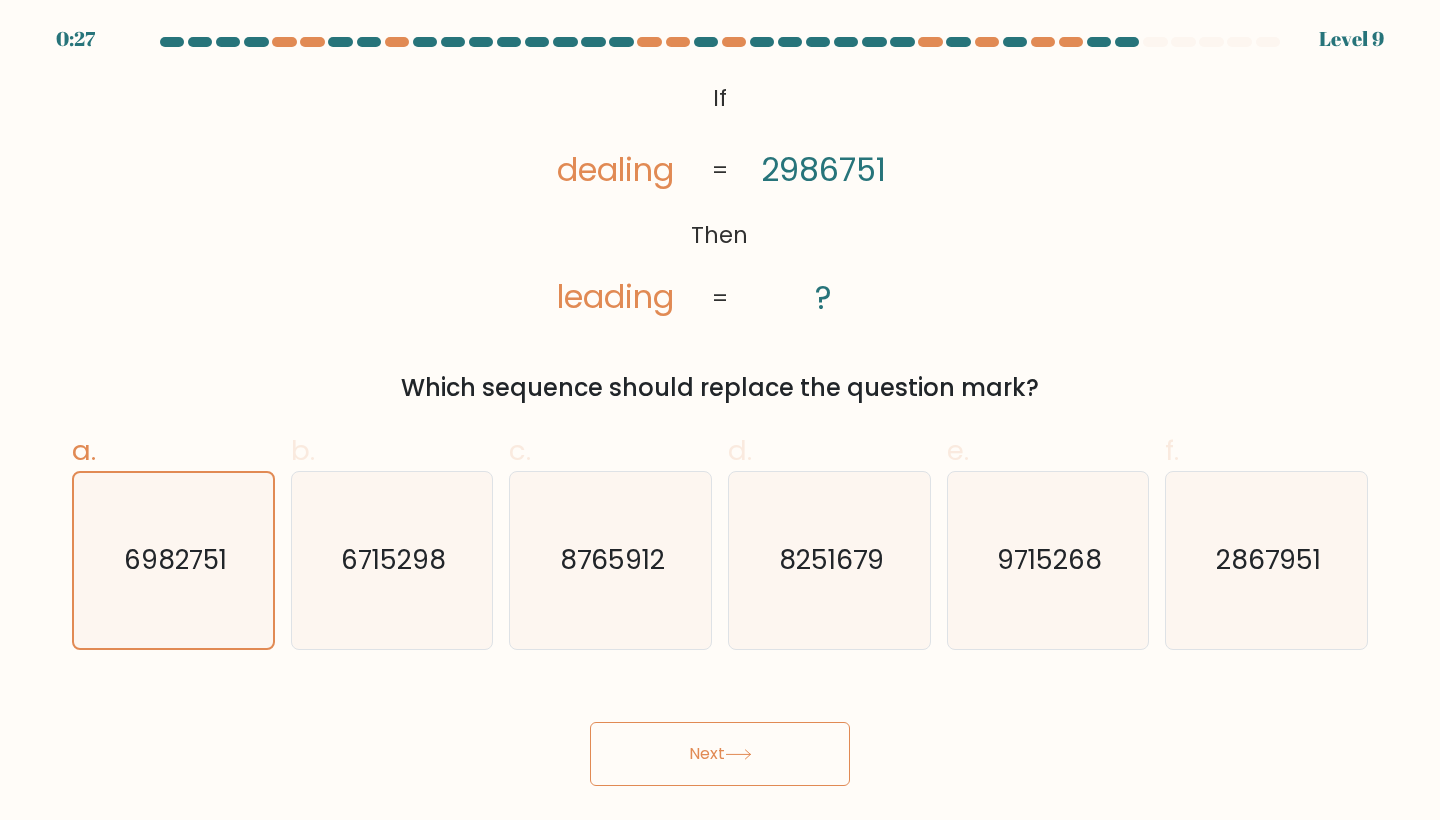 click on "Next" at bounding box center [720, 754] 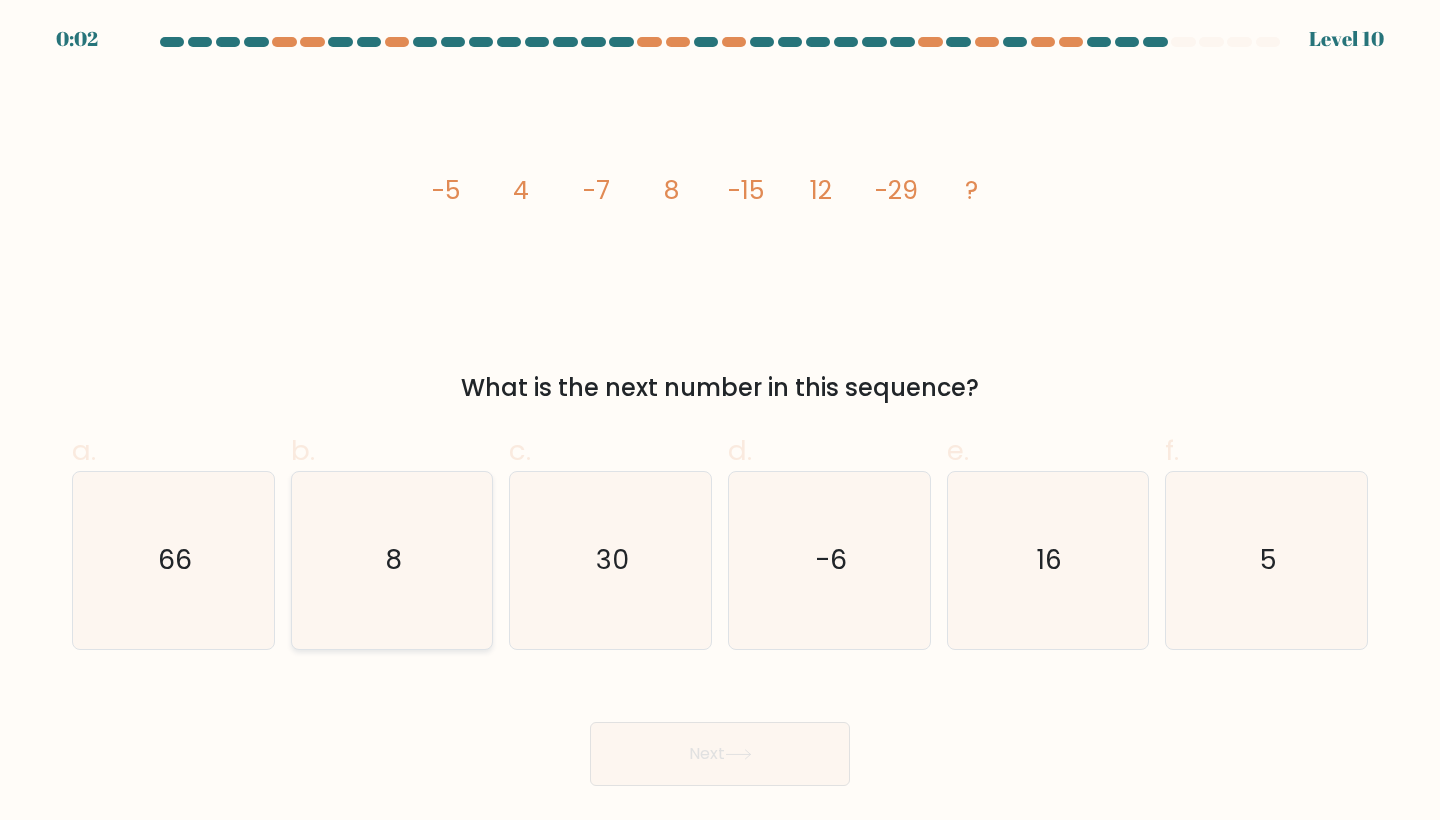 click on "8" 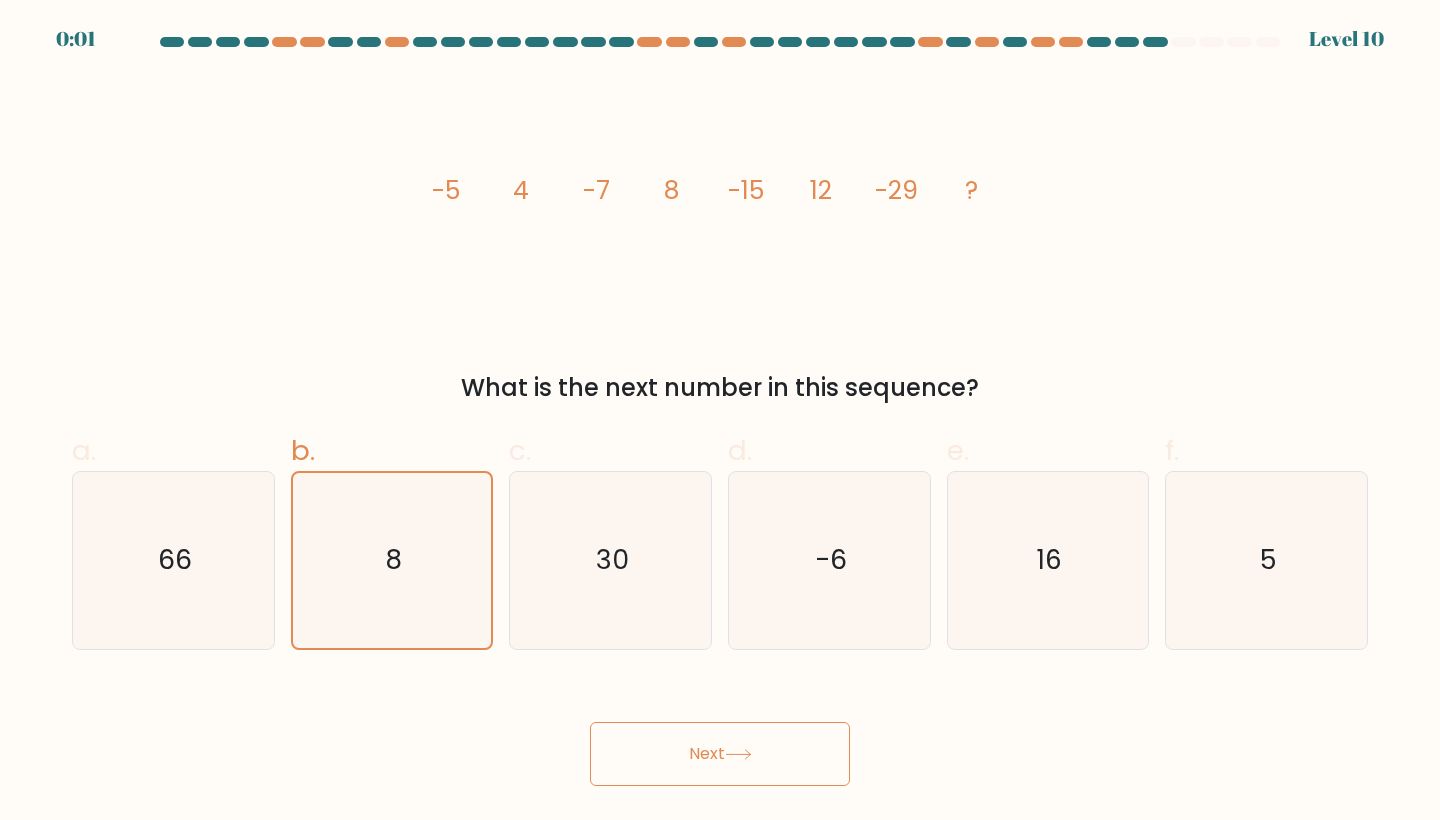 click on "Next" at bounding box center (720, 754) 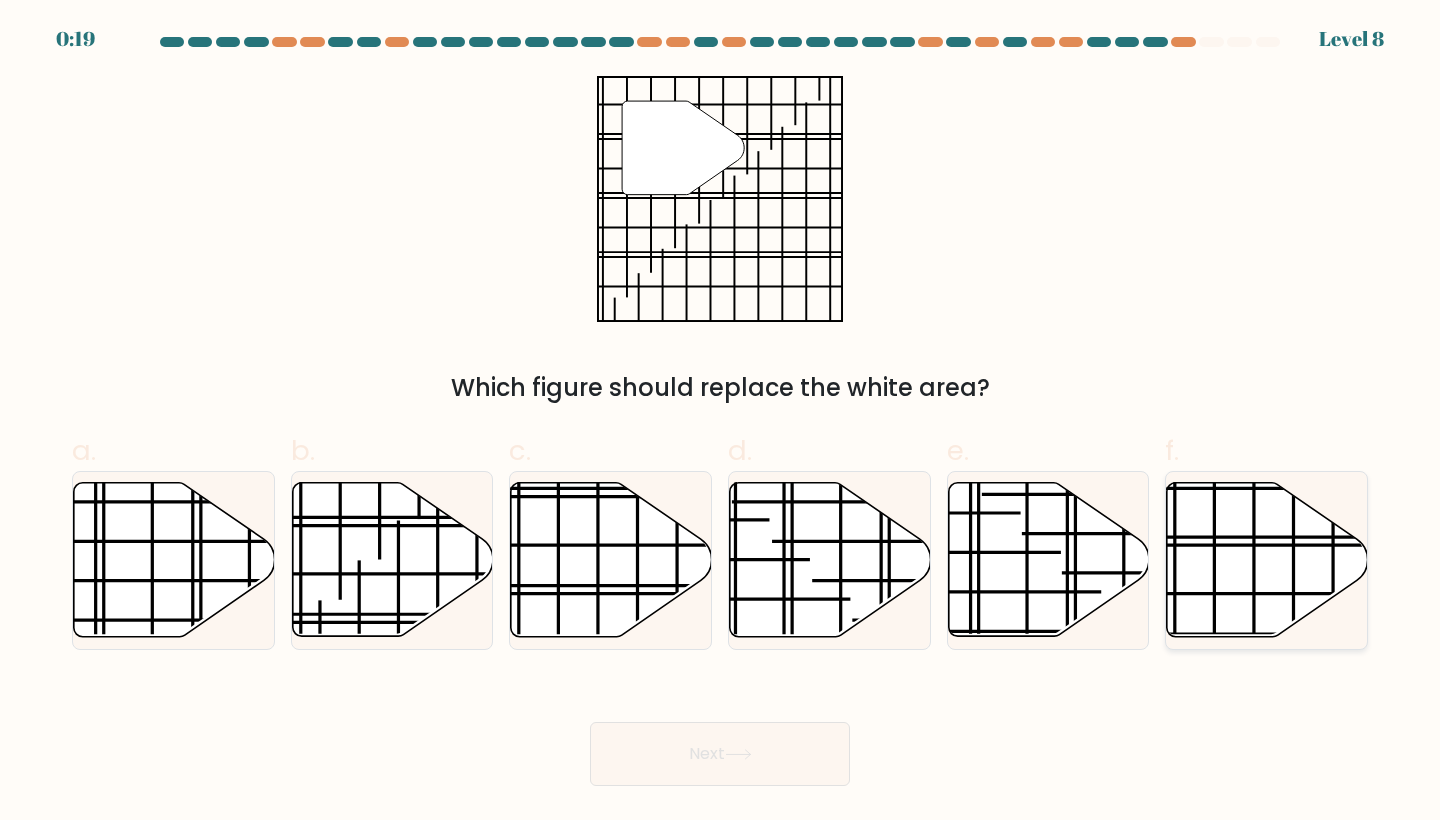 click 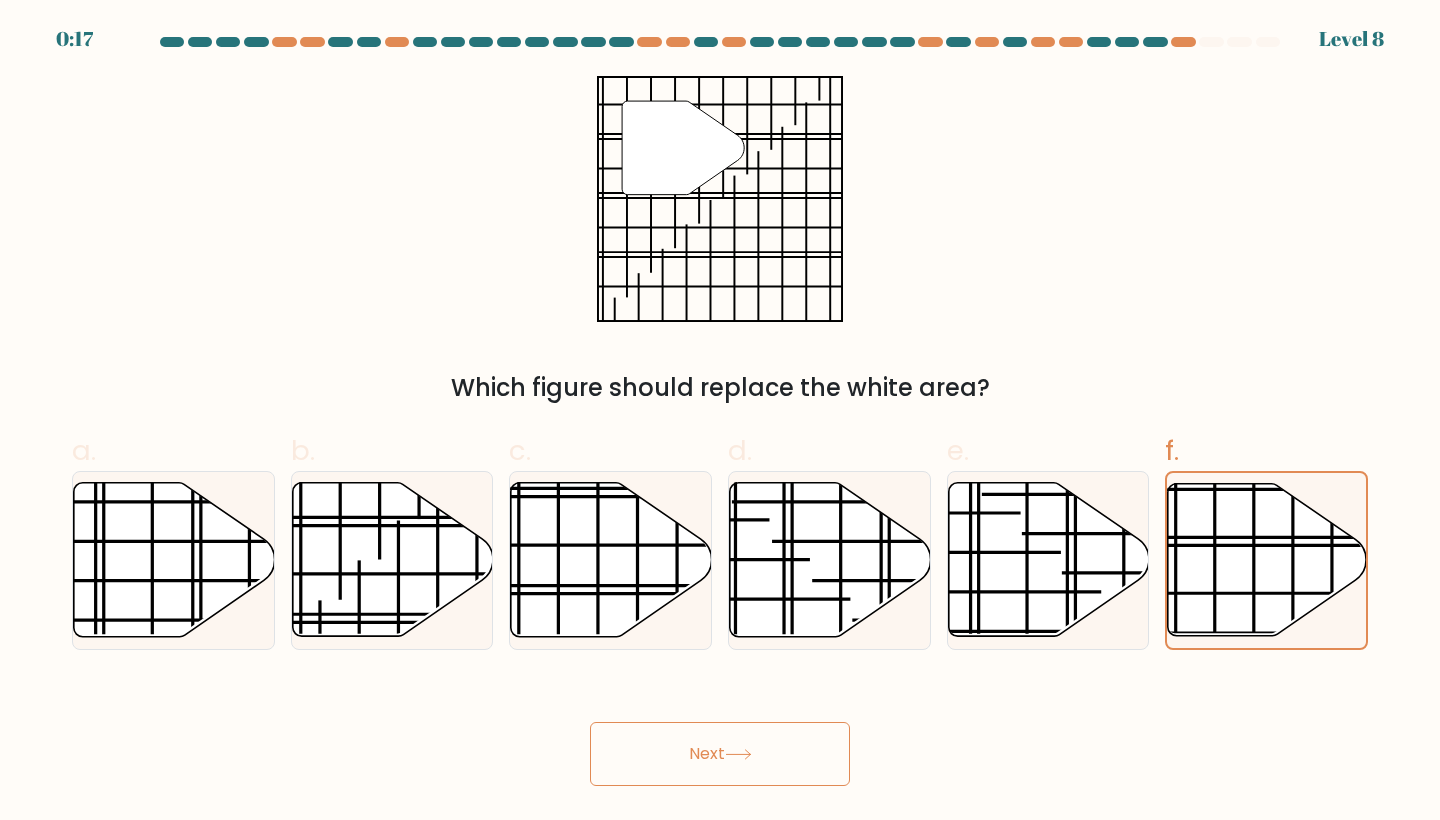 click on "Next" at bounding box center (720, 754) 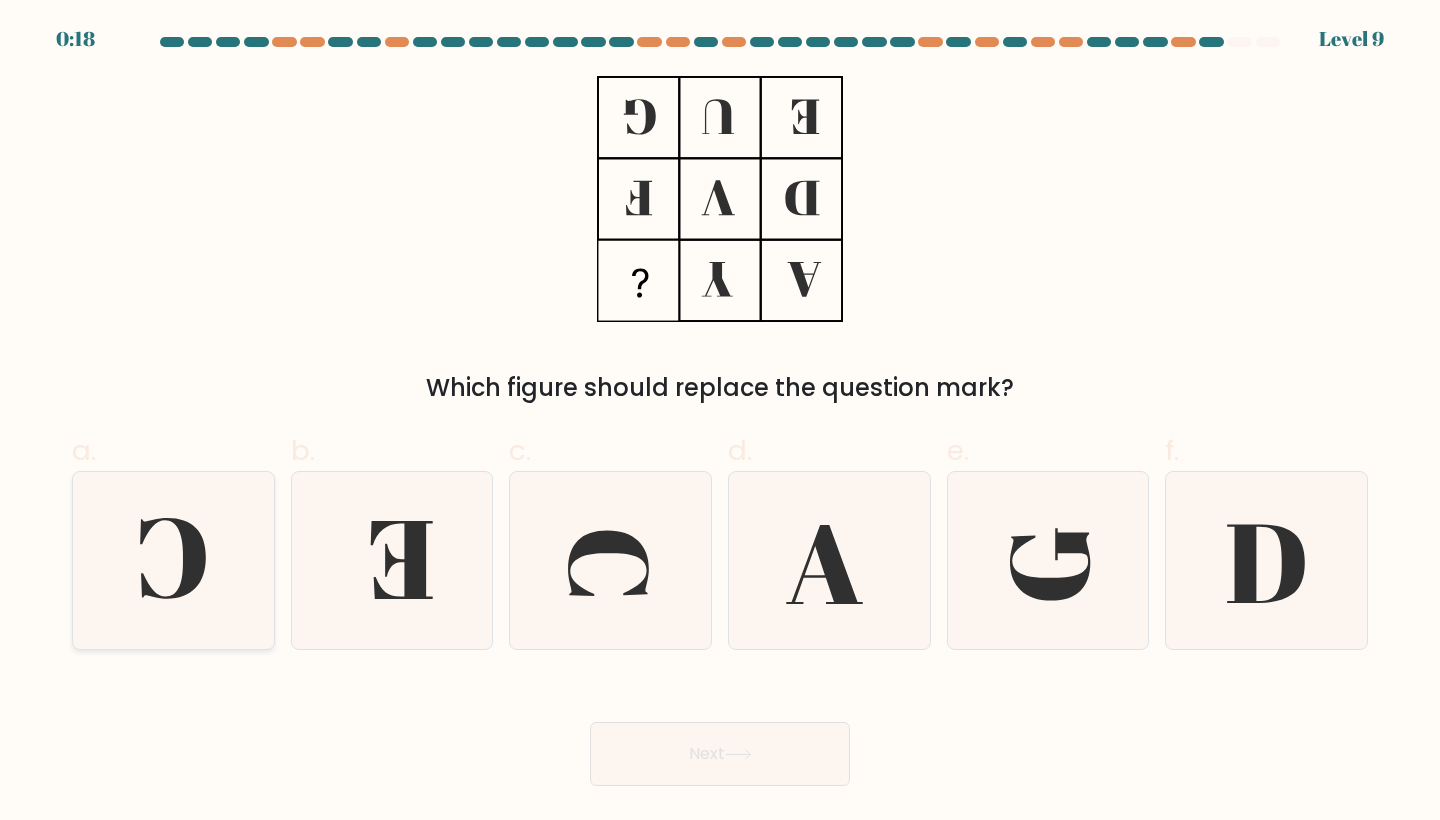 click 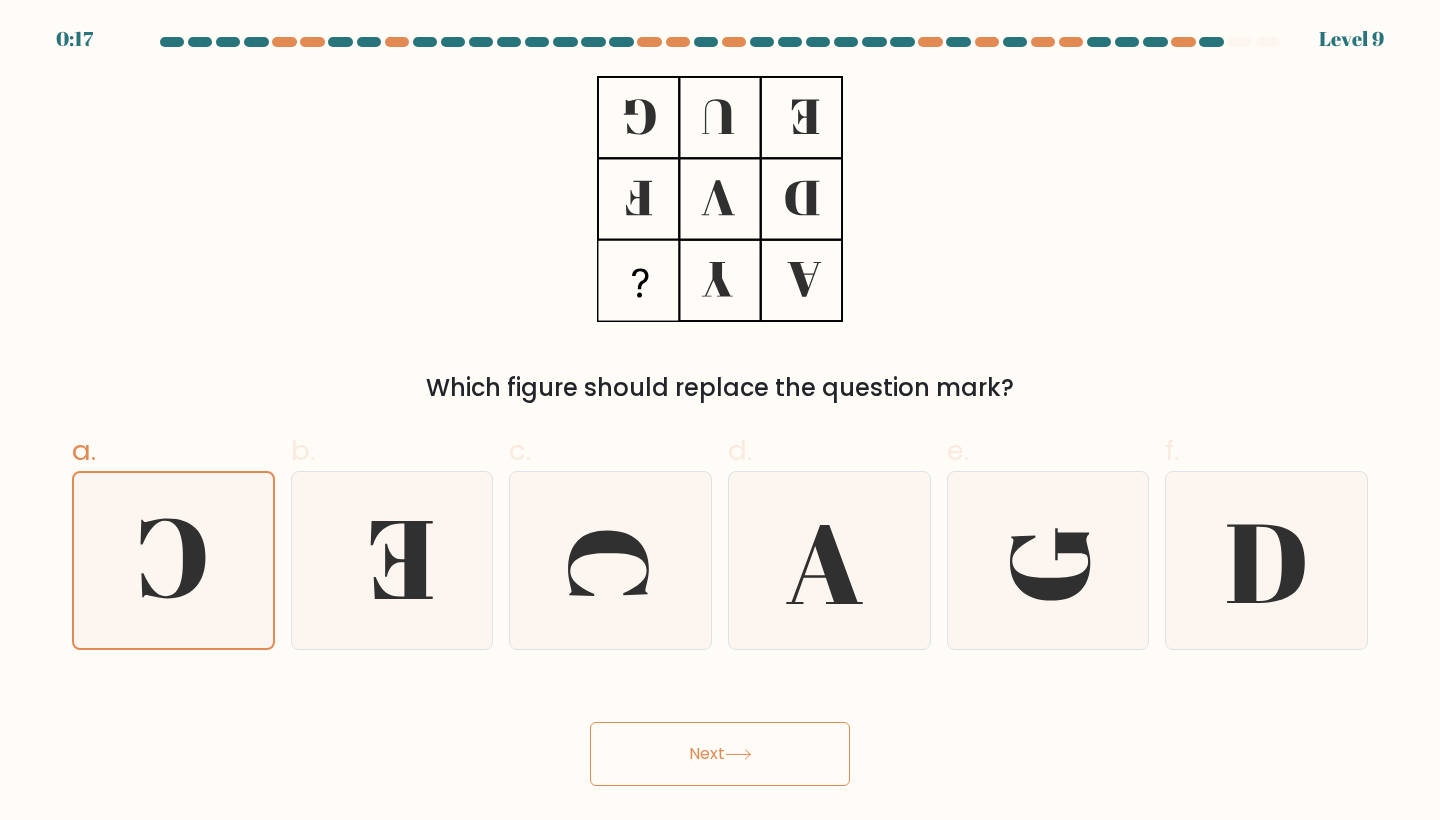 click on "Next" at bounding box center (720, 754) 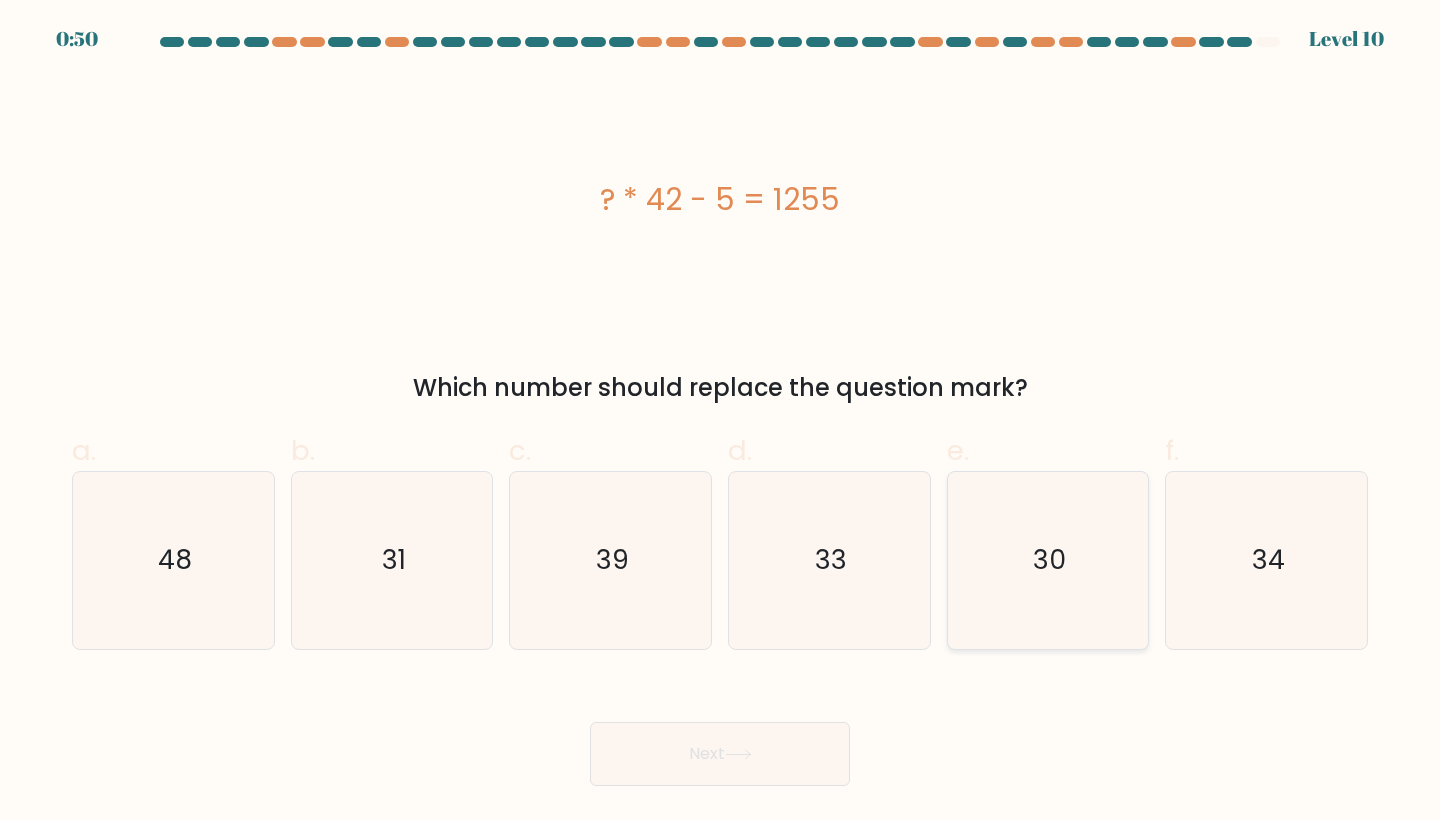 click on "30" 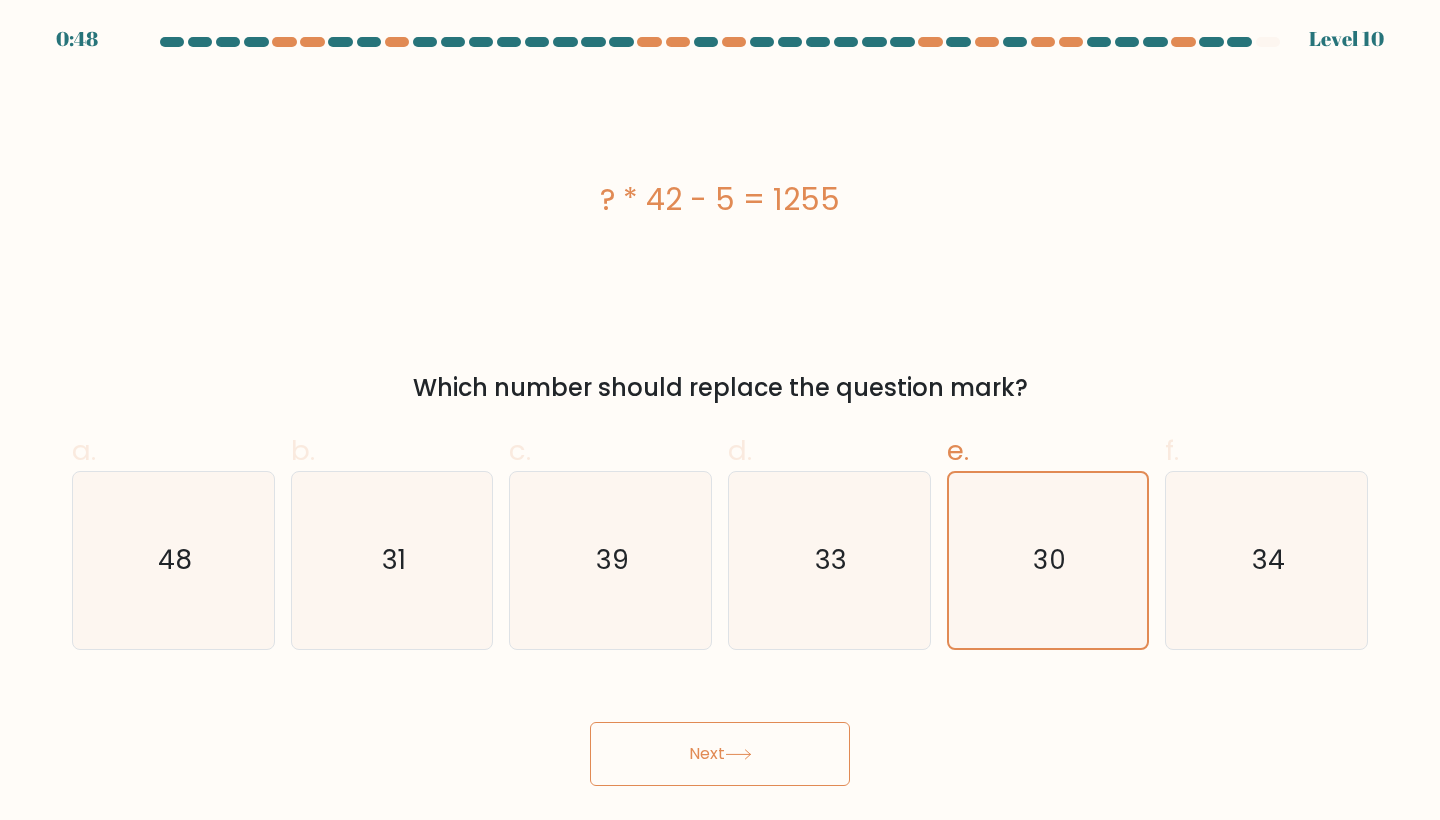 click on "Next" at bounding box center (720, 754) 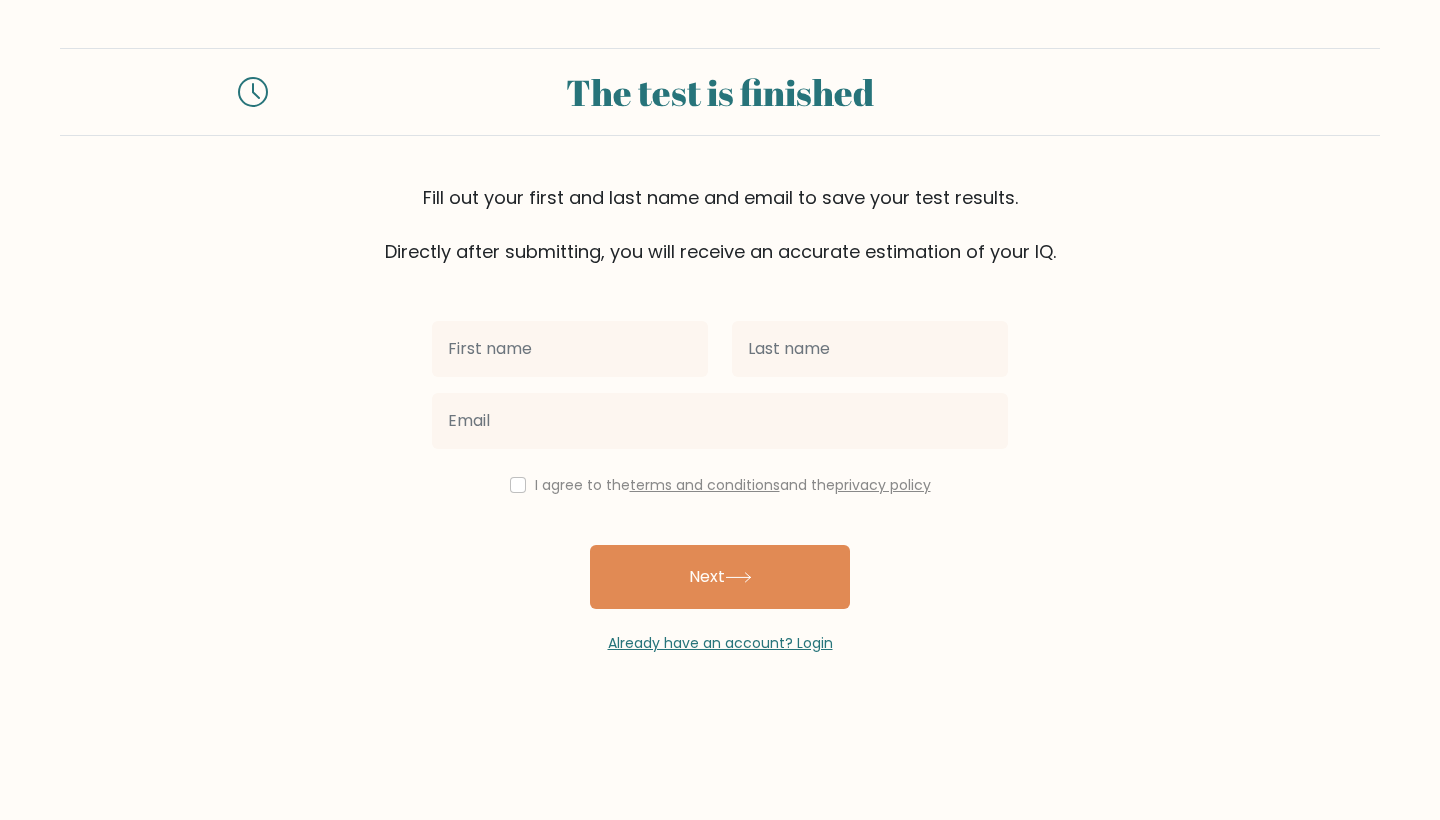 scroll, scrollTop: 0, scrollLeft: 0, axis: both 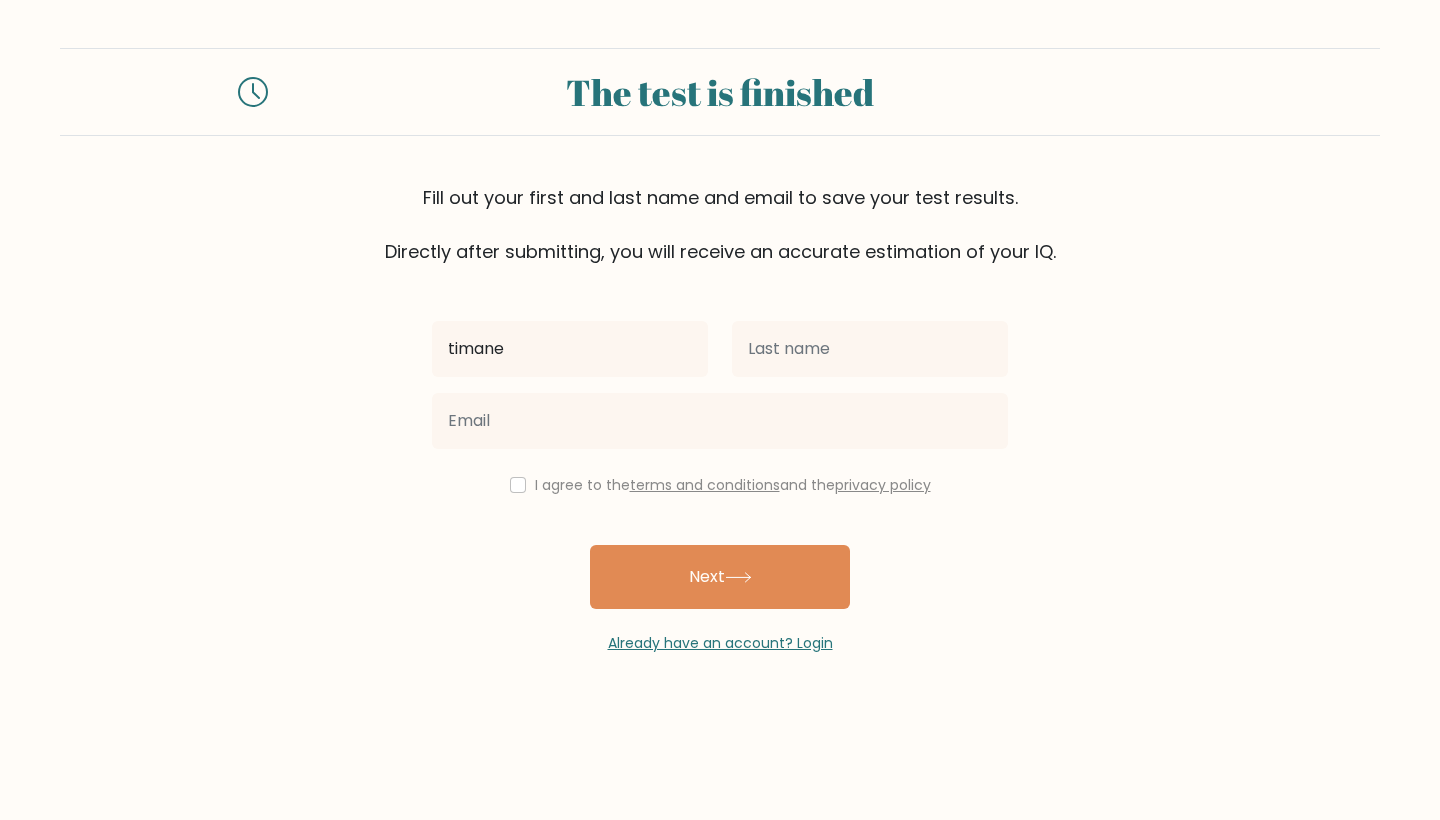 type on "[FIRST]" 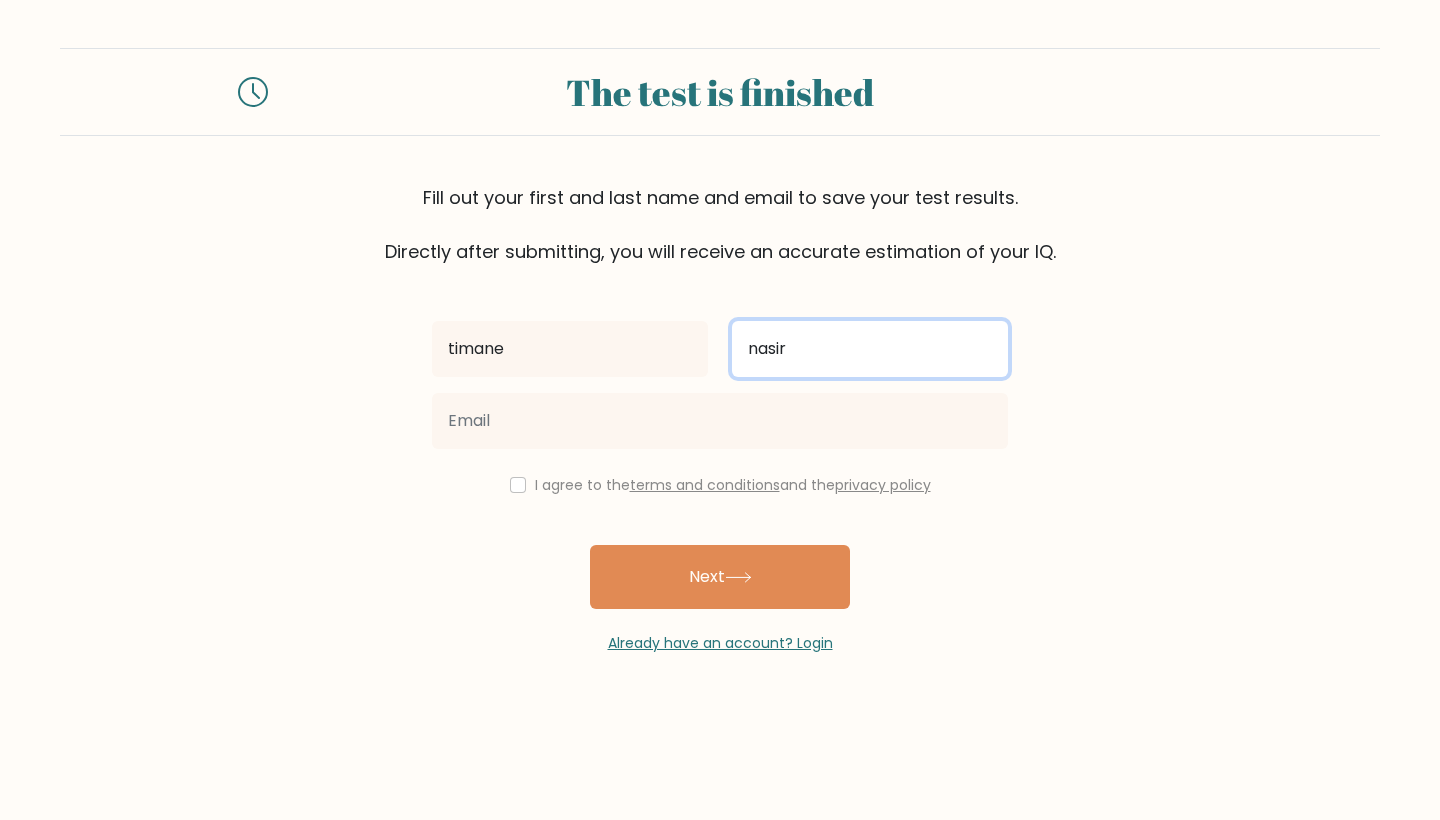 type on "[FIRST]" 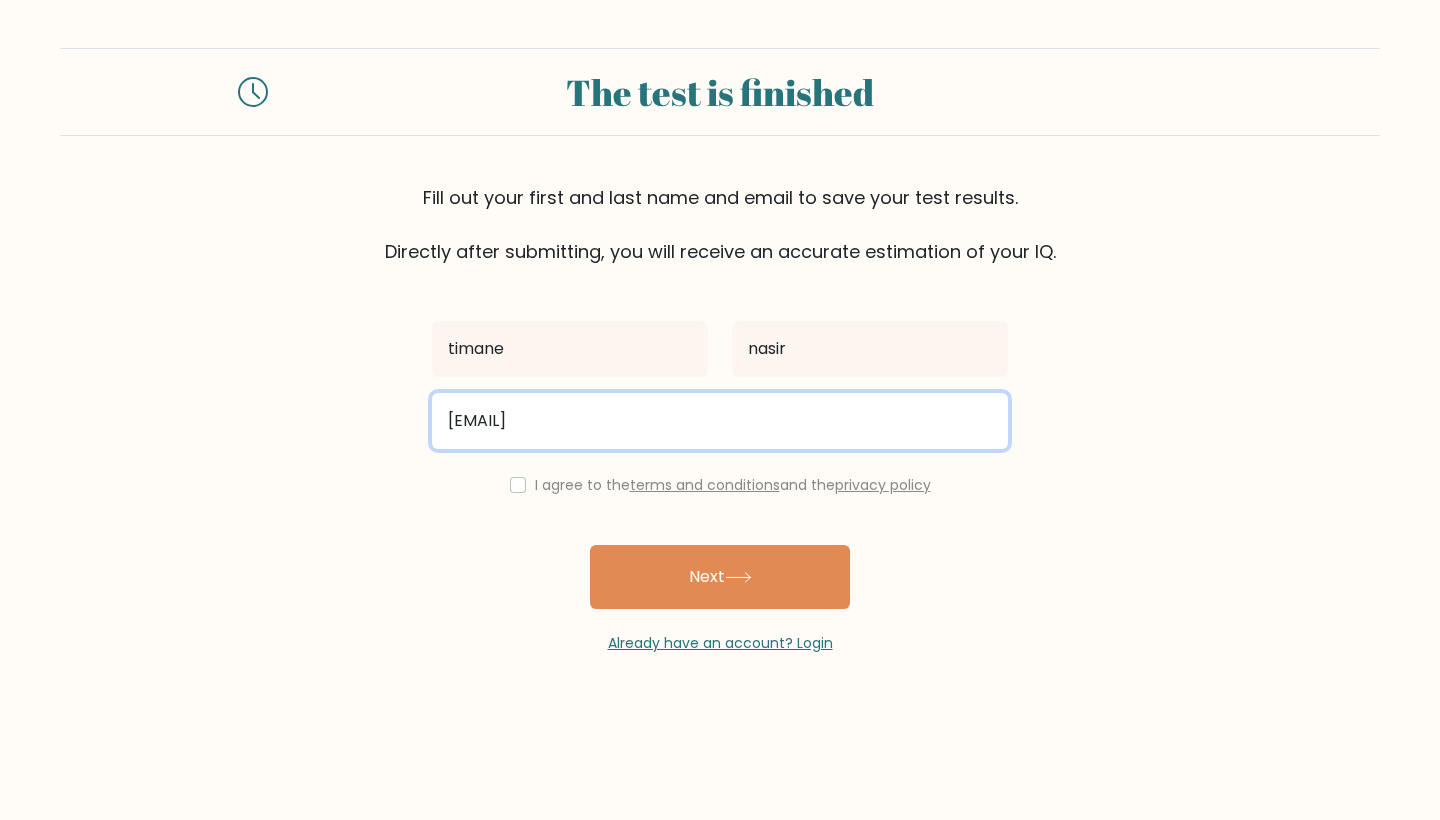 type on "timane0679@gmail.com" 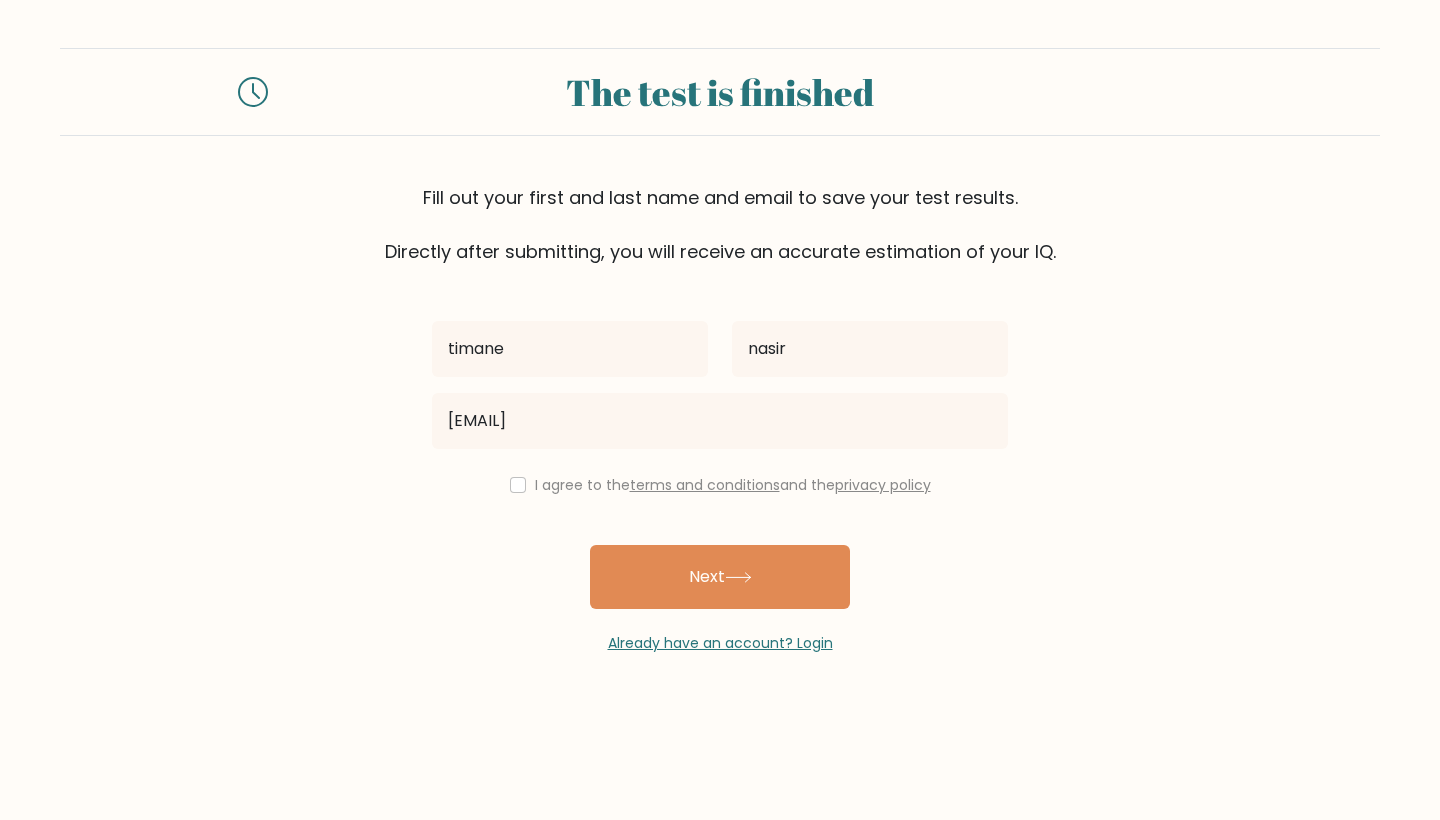 click at bounding box center [518, 485] 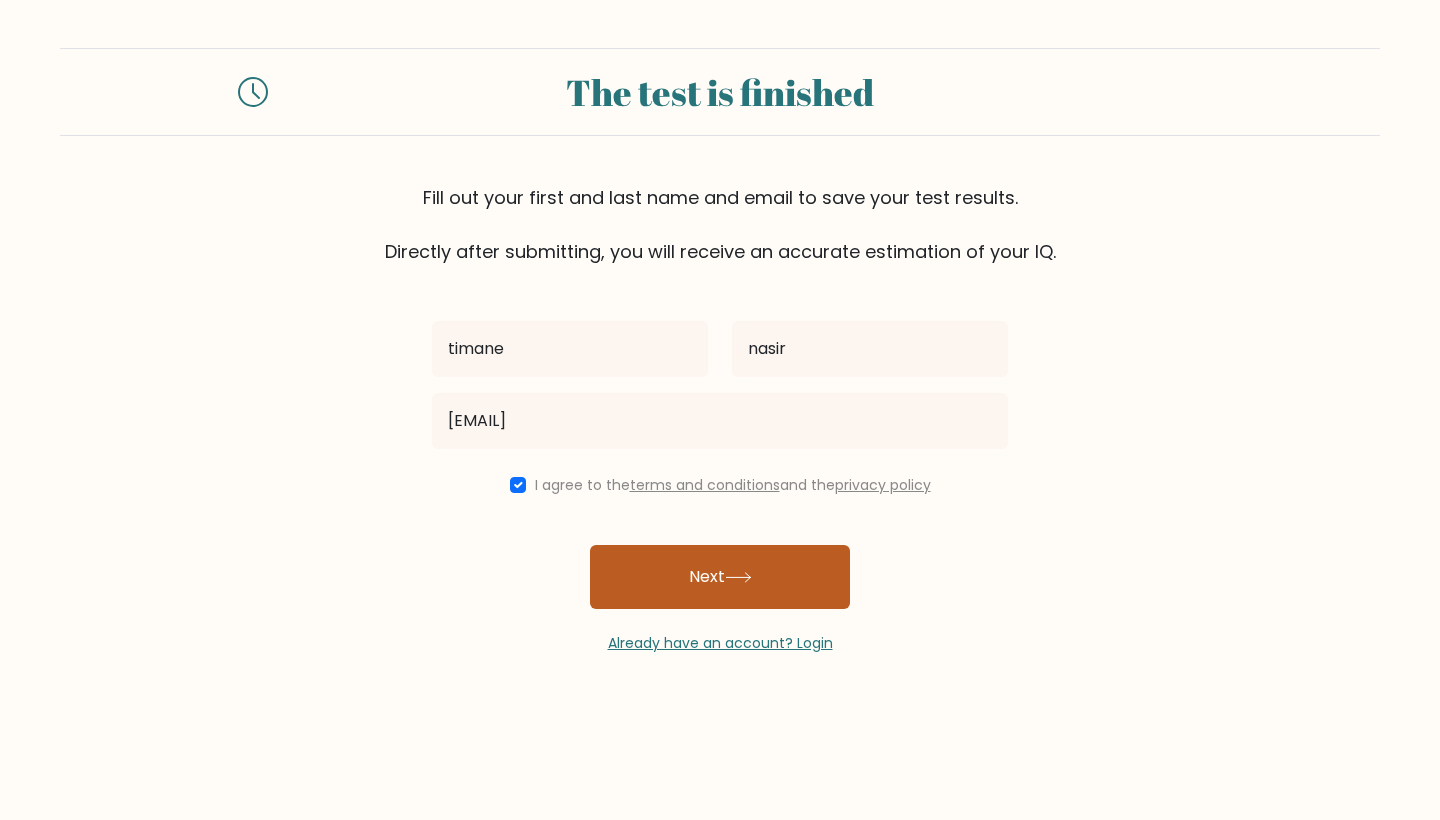 click on "Next" at bounding box center (720, 577) 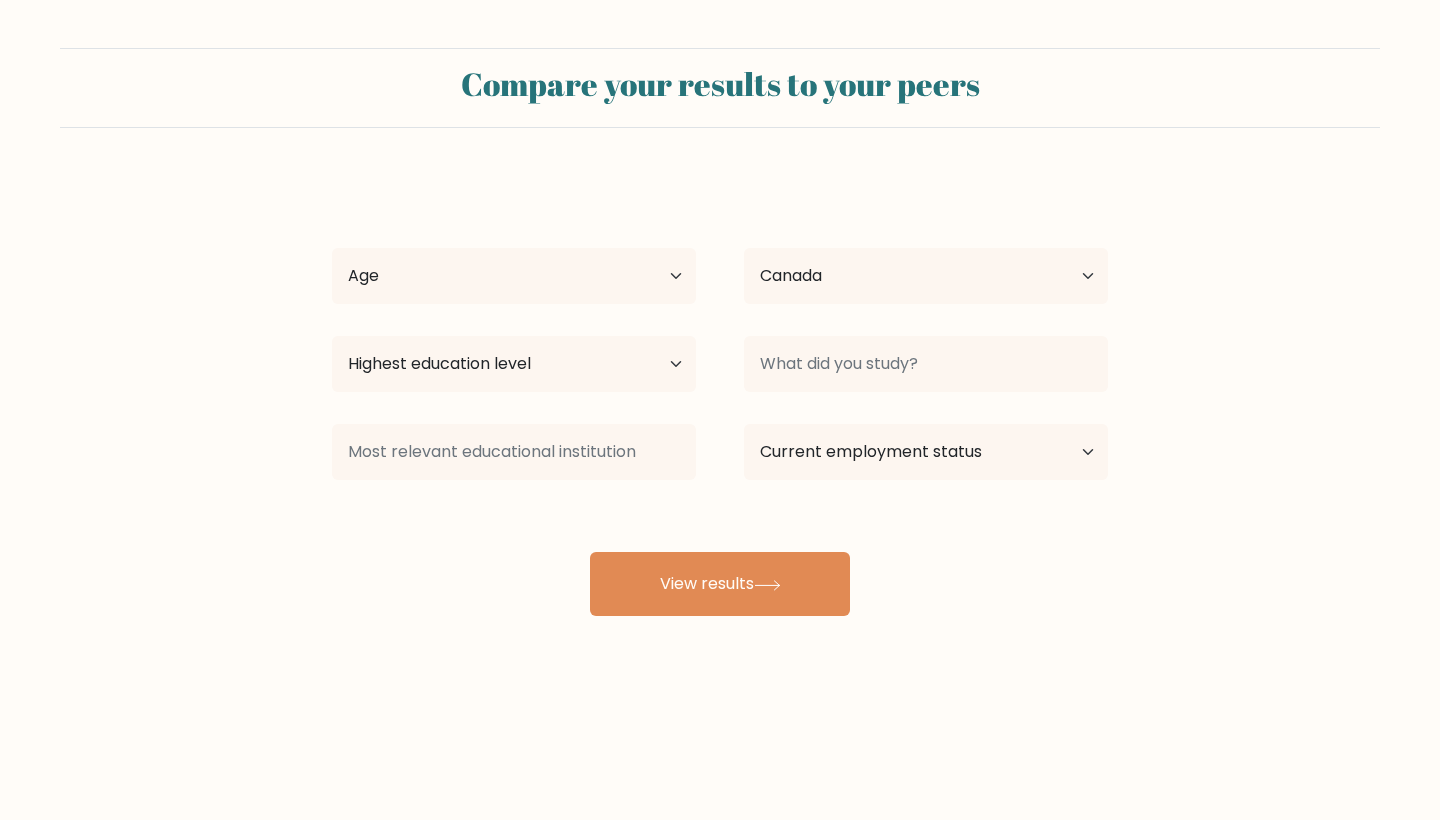 select on "CA" 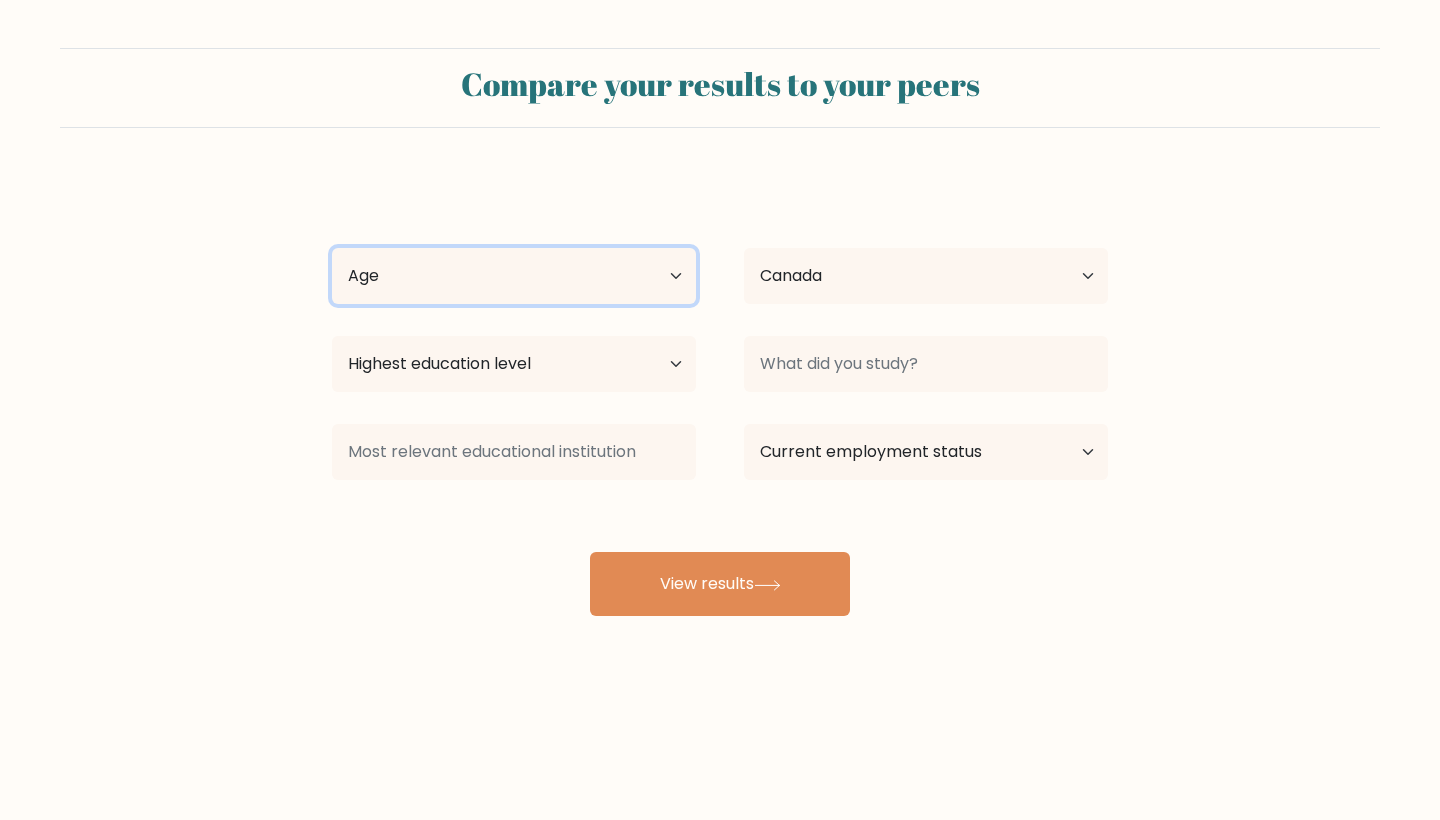 select on "18_24" 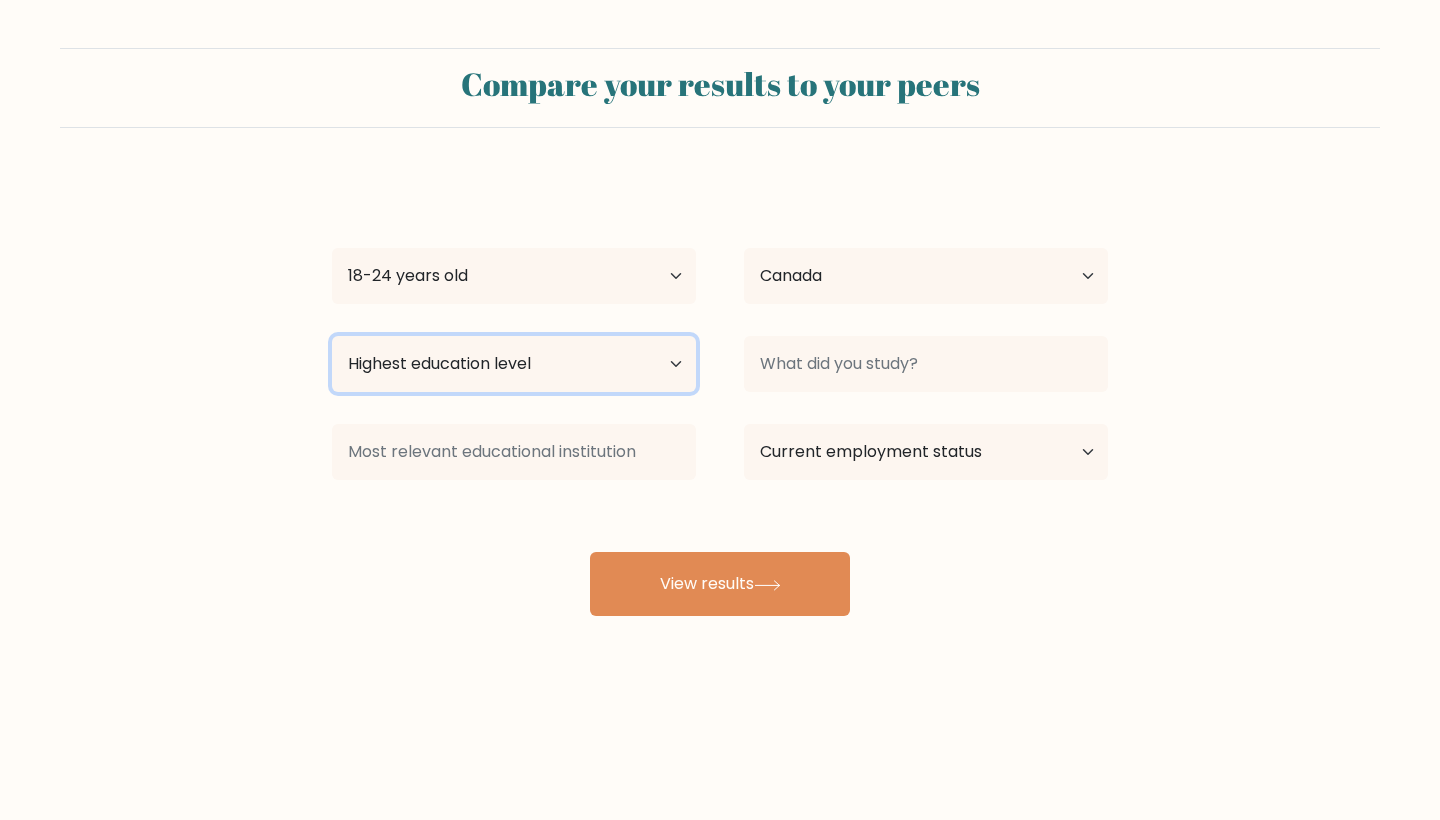 select on "occupation_specific" 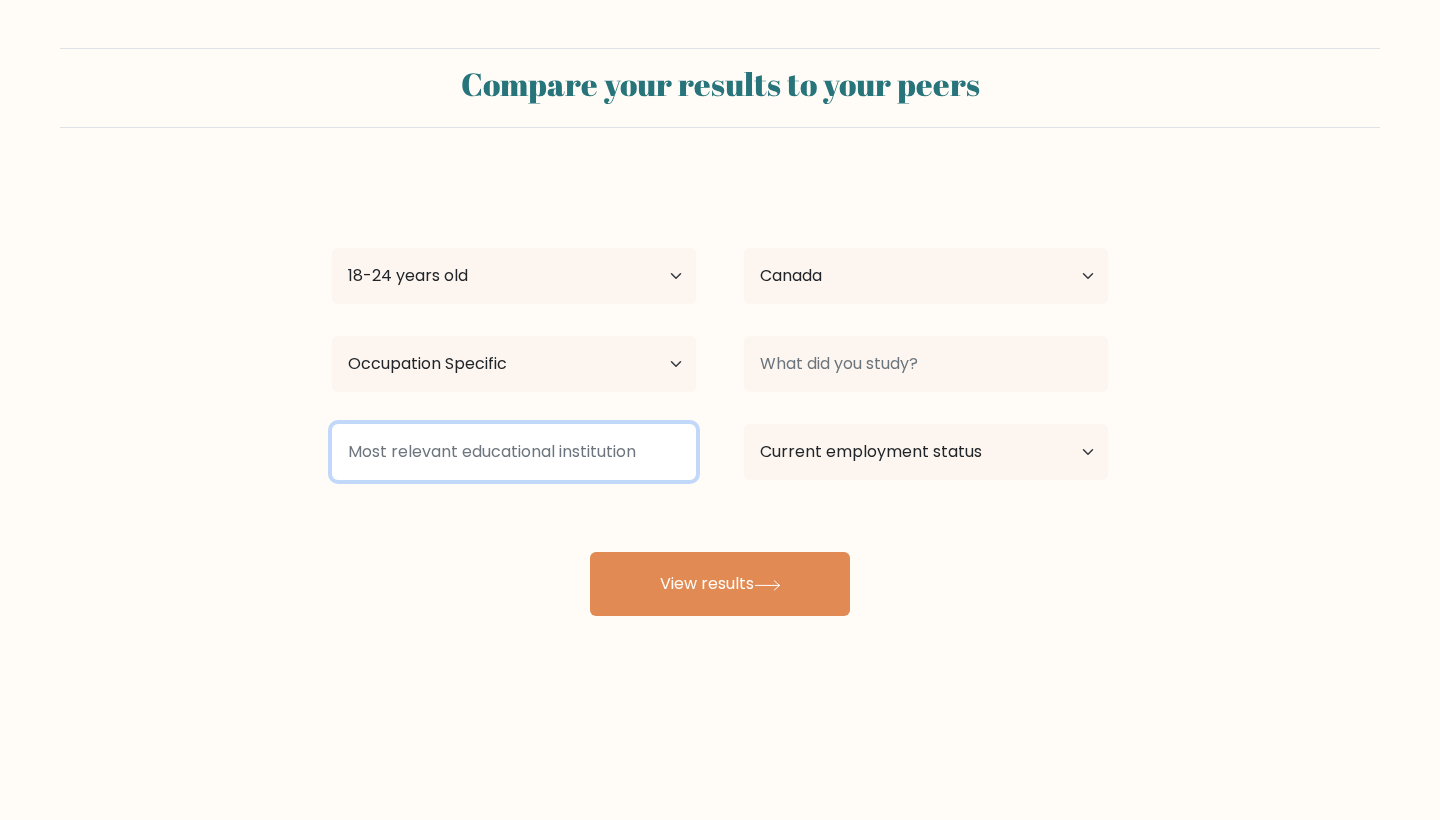 click at bounding box center [514, 452] 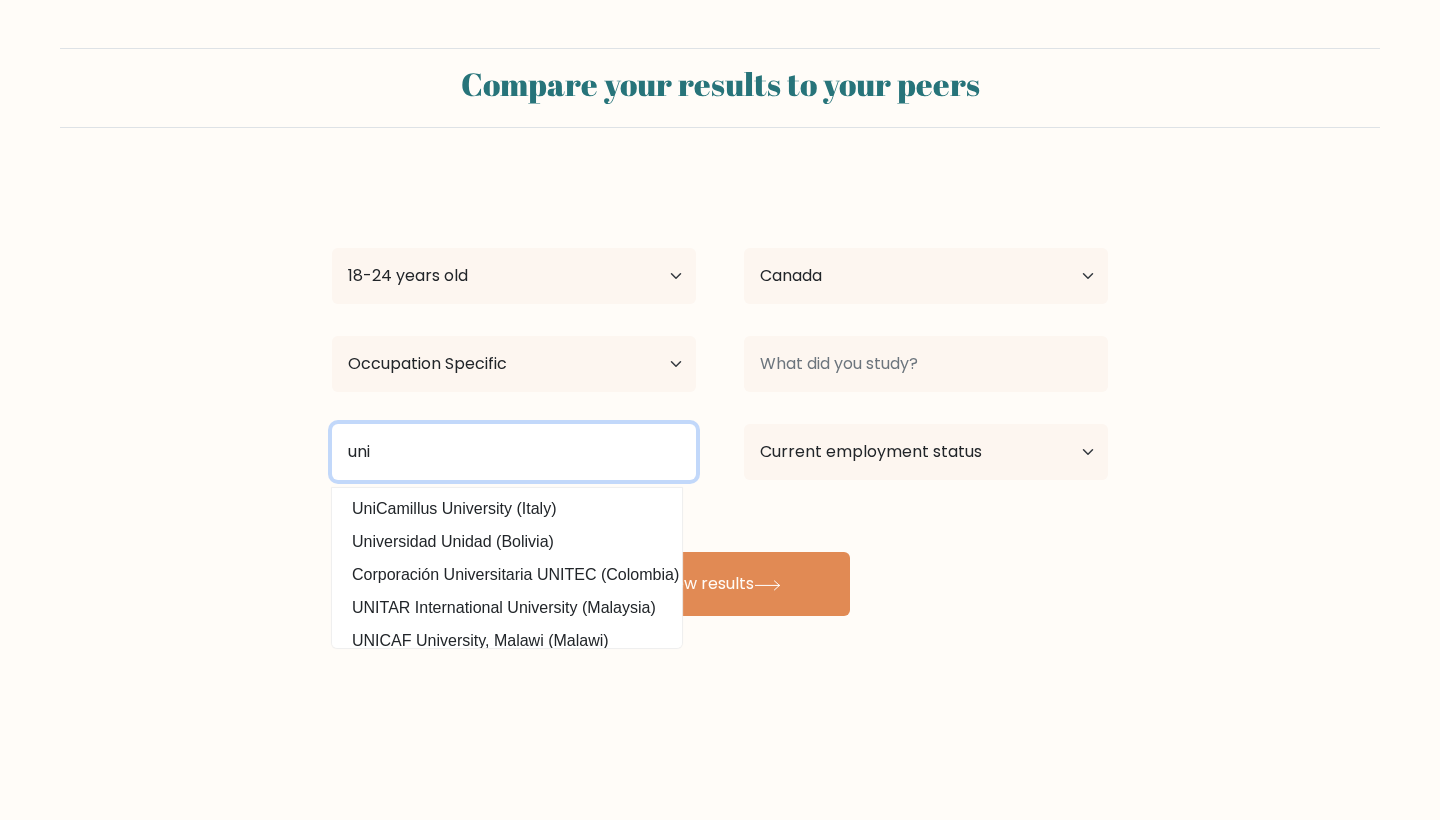 type on "uni" 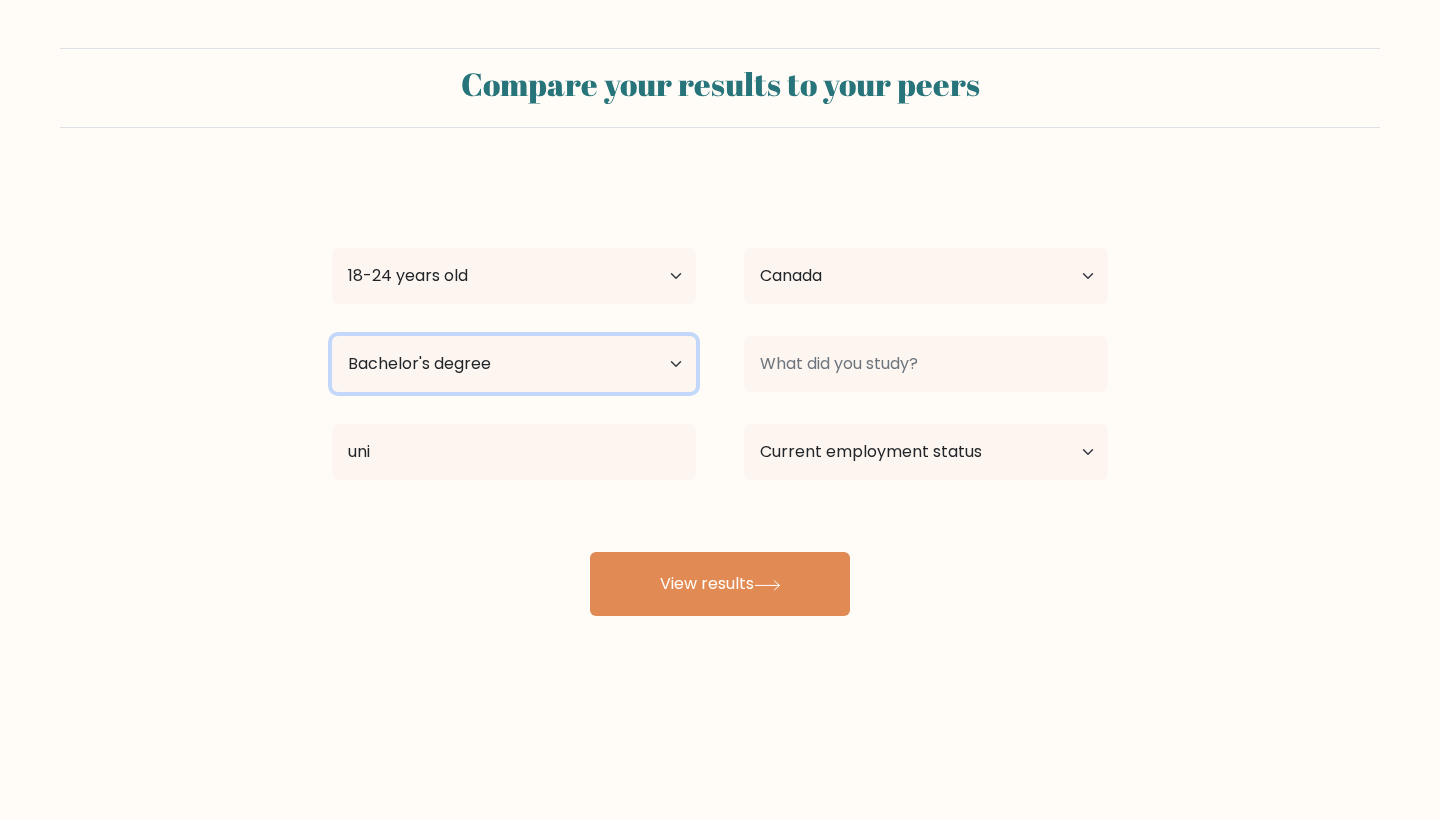 select on "upper_secondary" 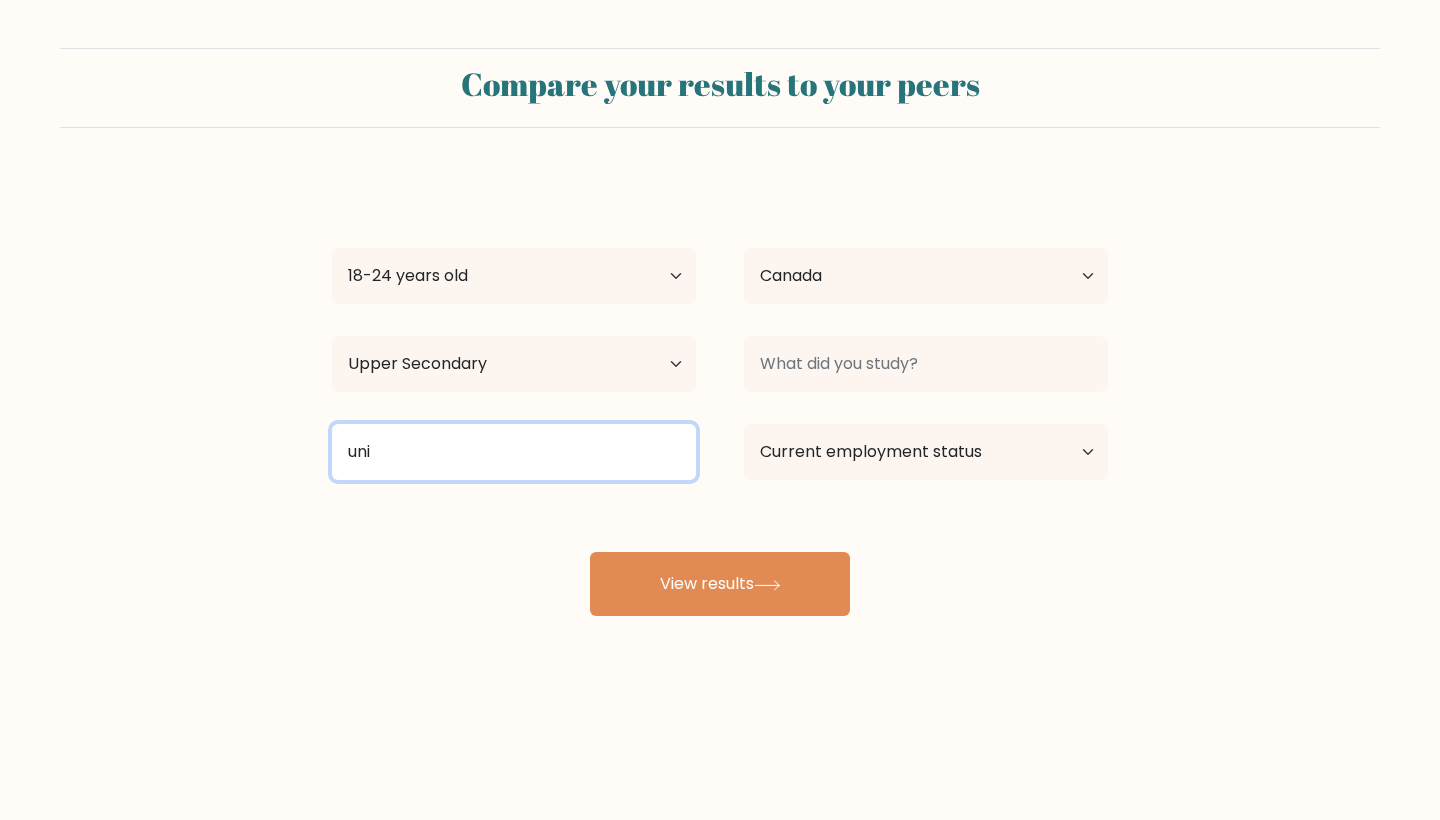 drag, startPoint x: 440, startPoint y: 452, endPoint x: 489, endPoint y: 464, distance: 50.447994 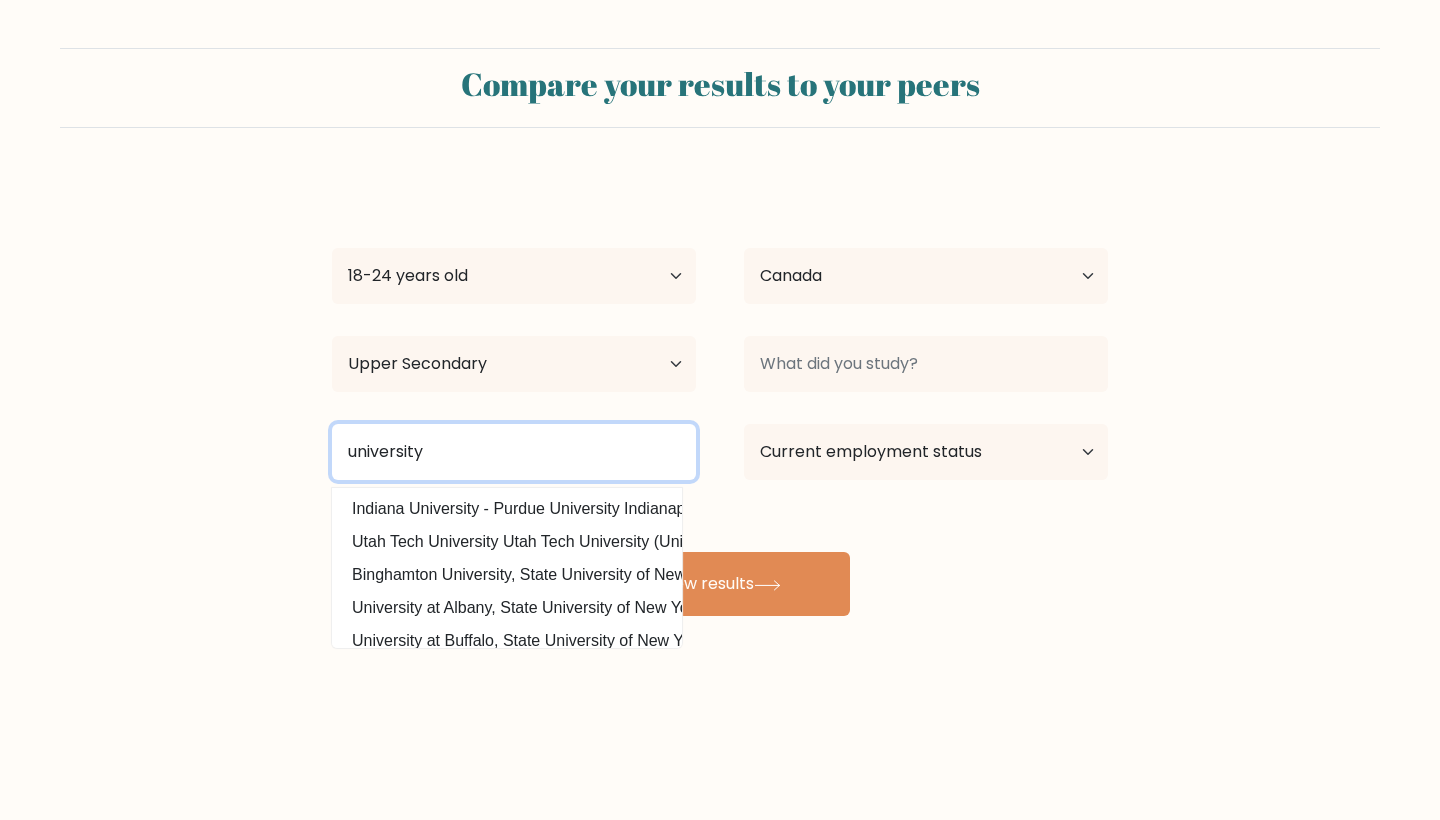 type on "university" 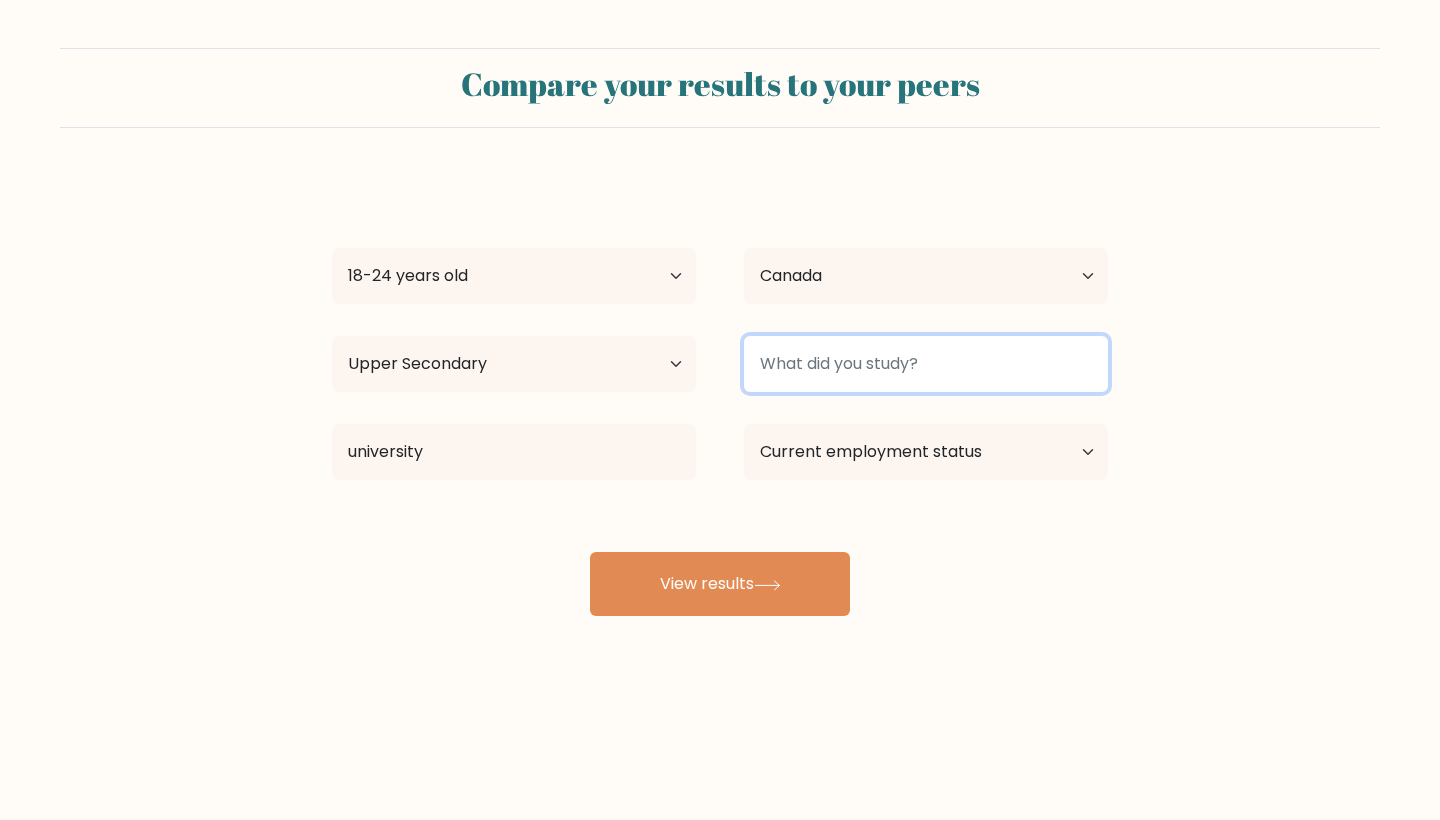 click at bounding box center [926, 364] 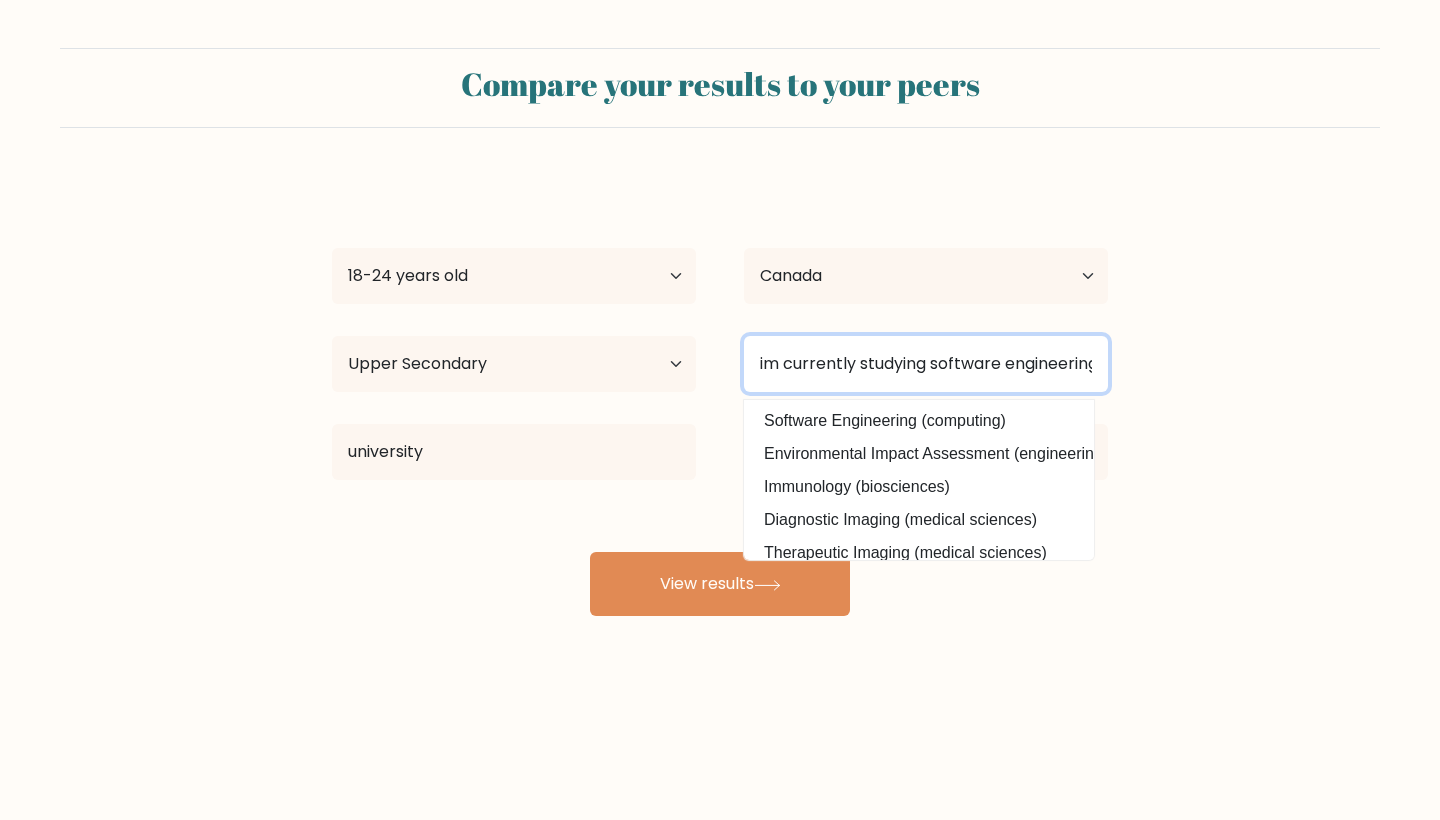 type on "im currently studying software engineering" 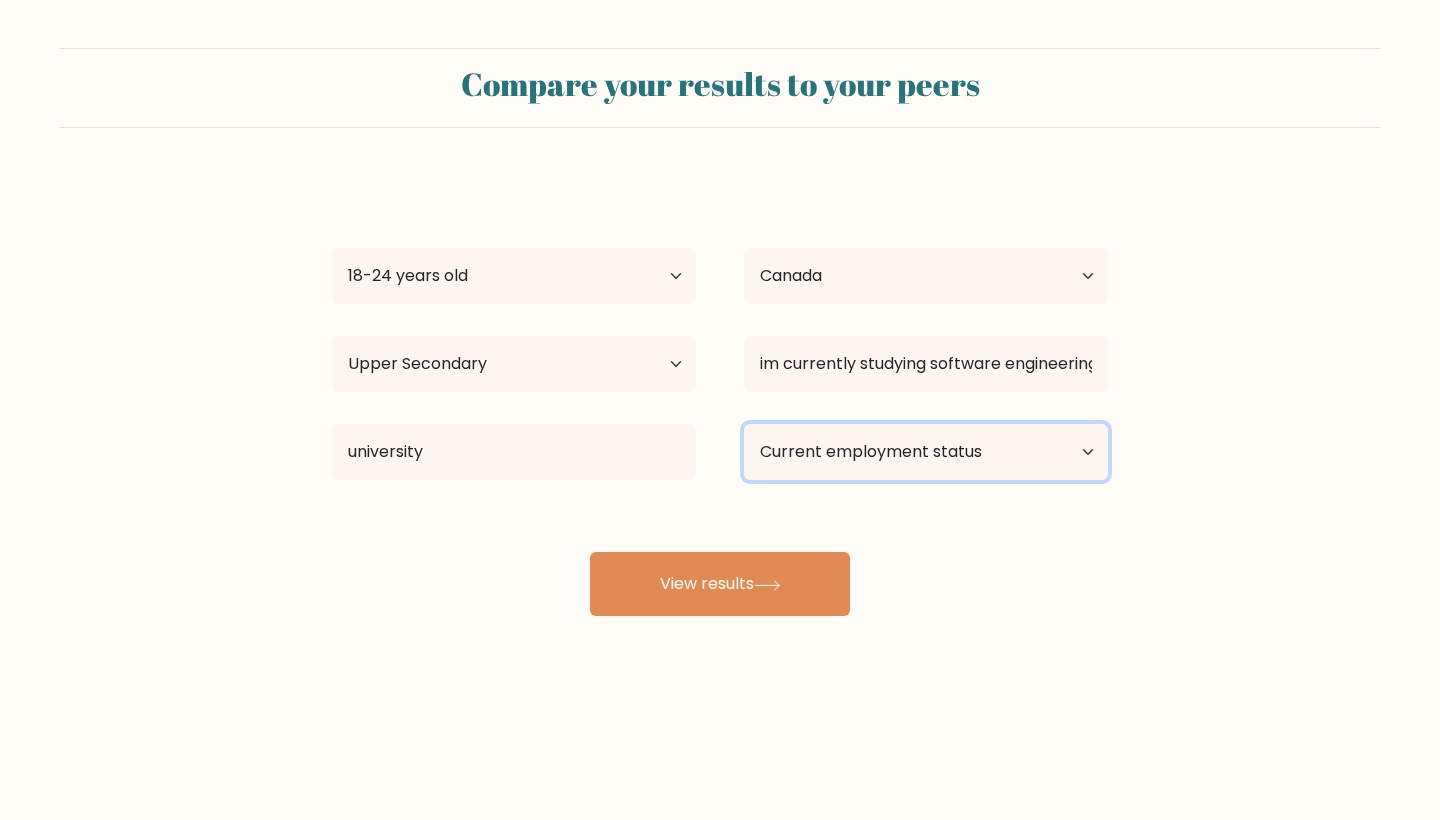 select on "student" 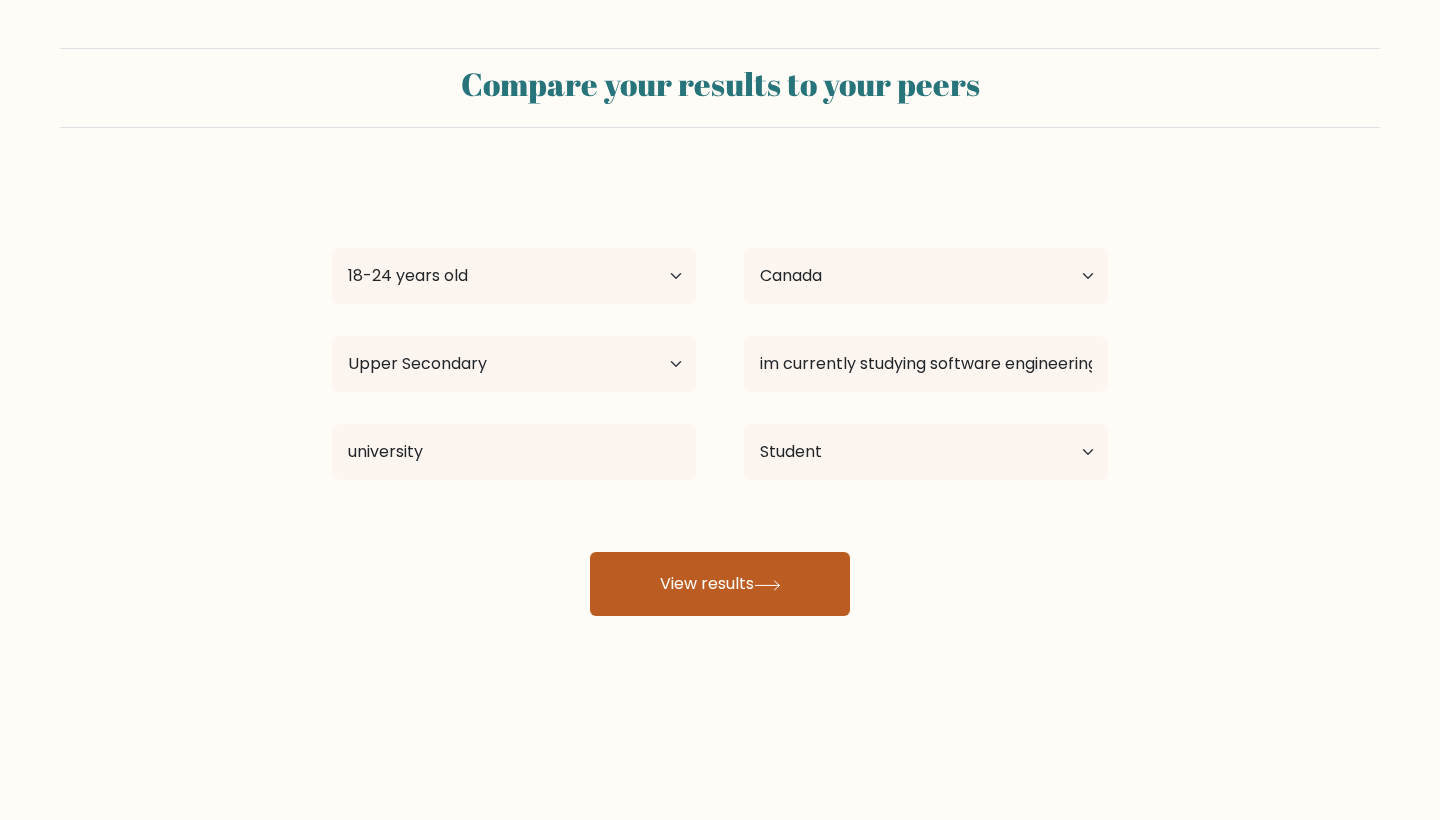 click on "View results" at bounding box center [720, 584] 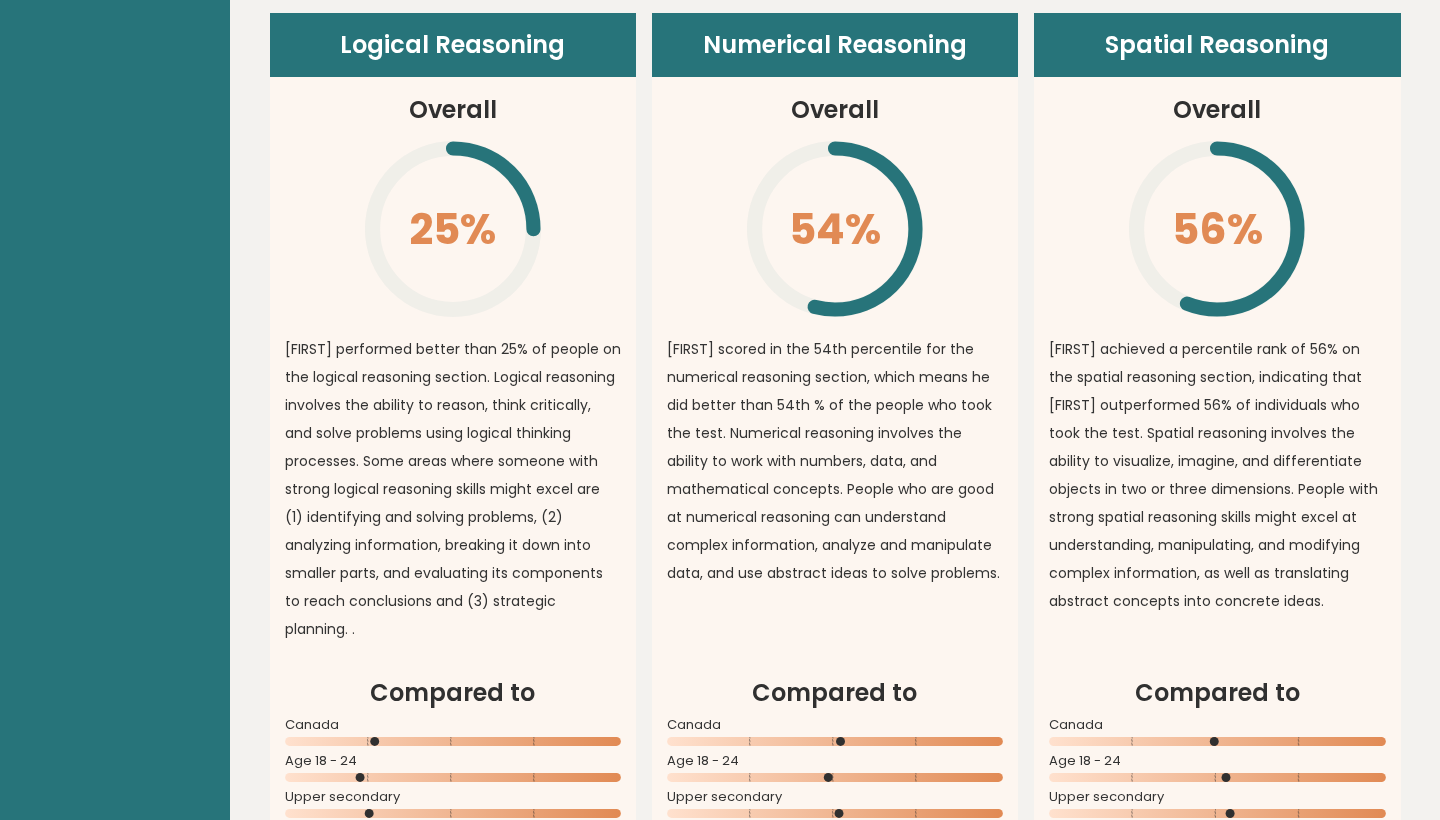 scroll, scrollTop: 1352, scrollLeft: 0, axis: vertical 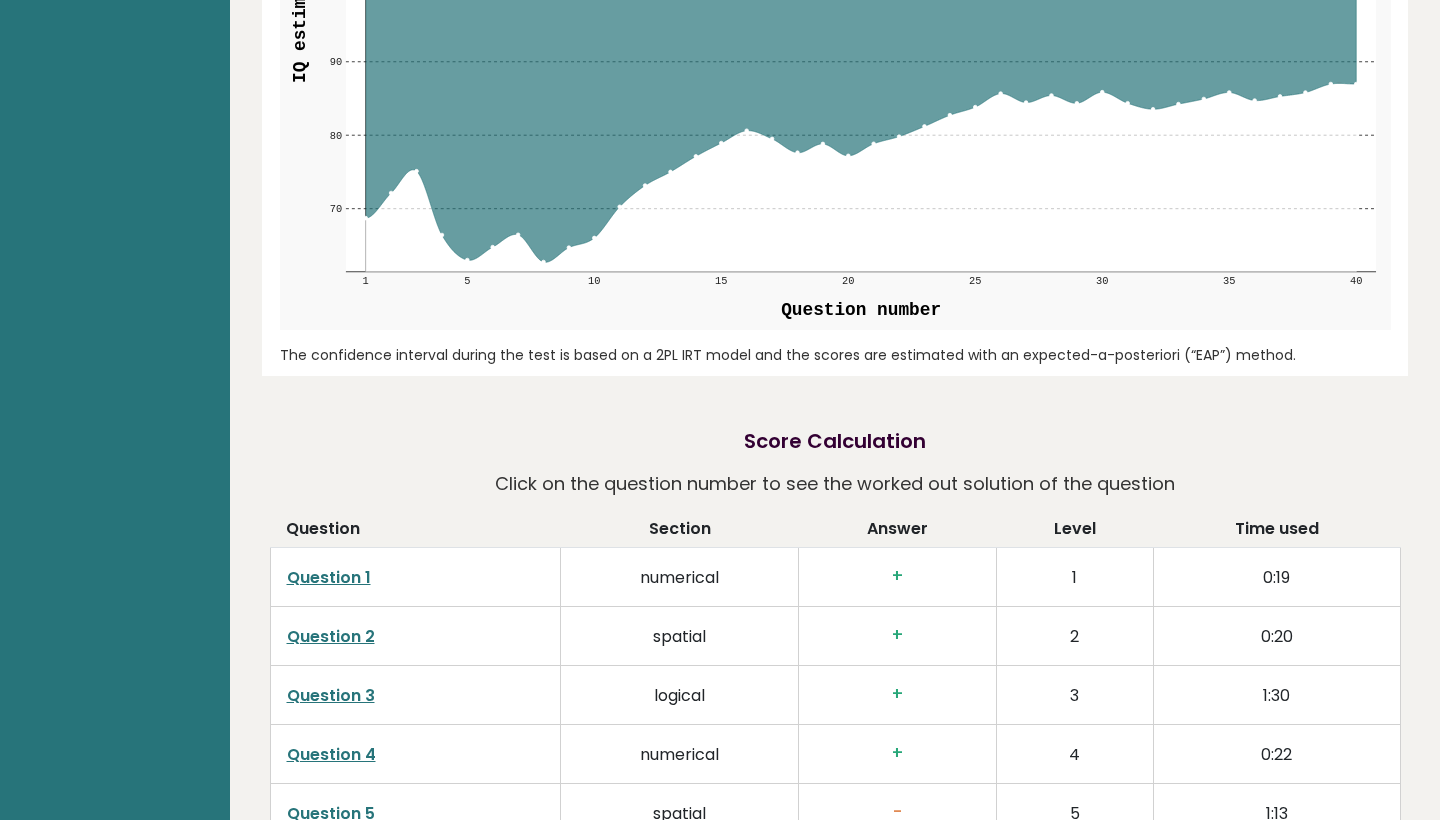 click on "+" at bounding box center [897, 576] 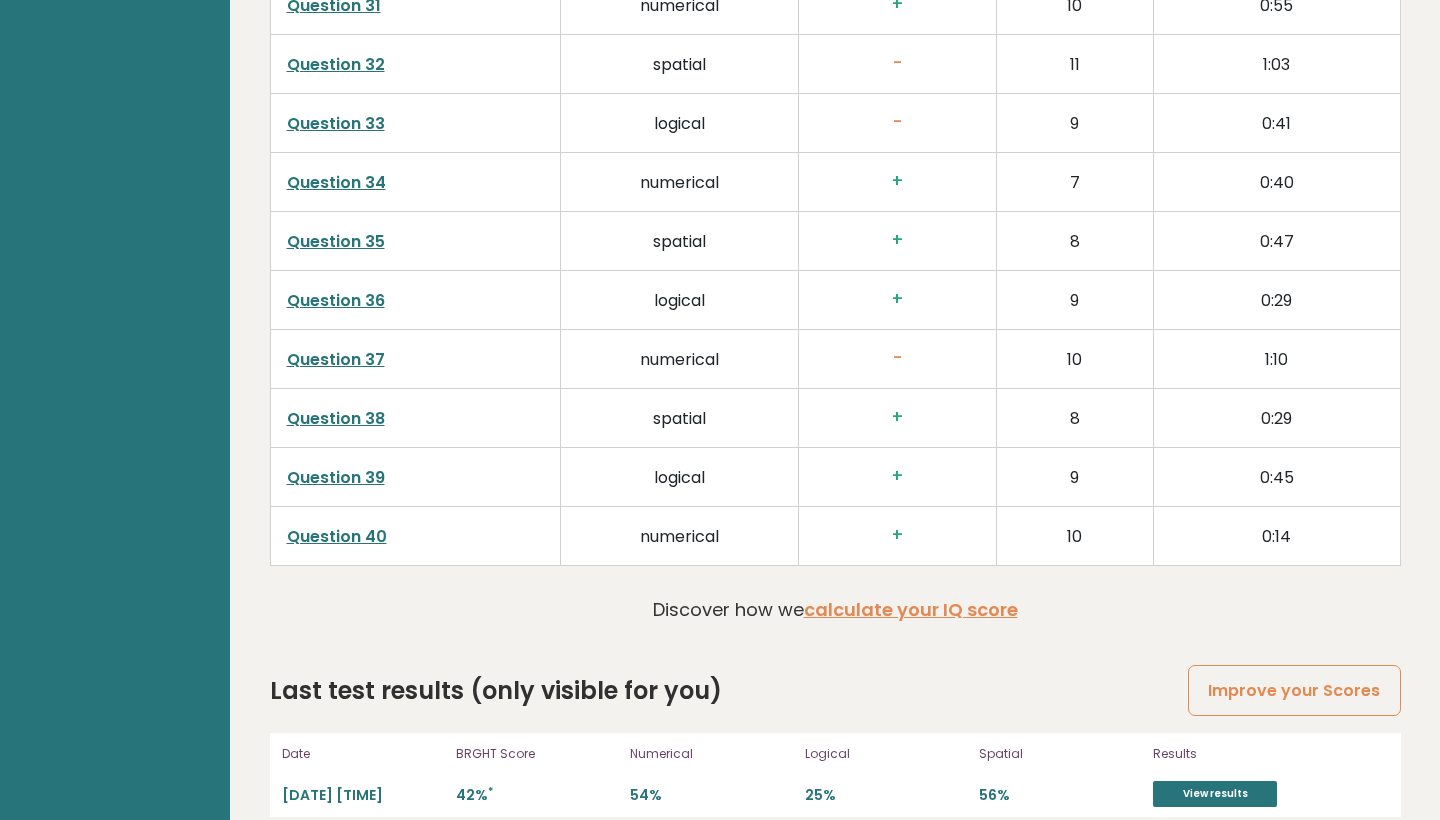 scroll, scrollTop: 4967, scrollLeft: 0, axis: vertical 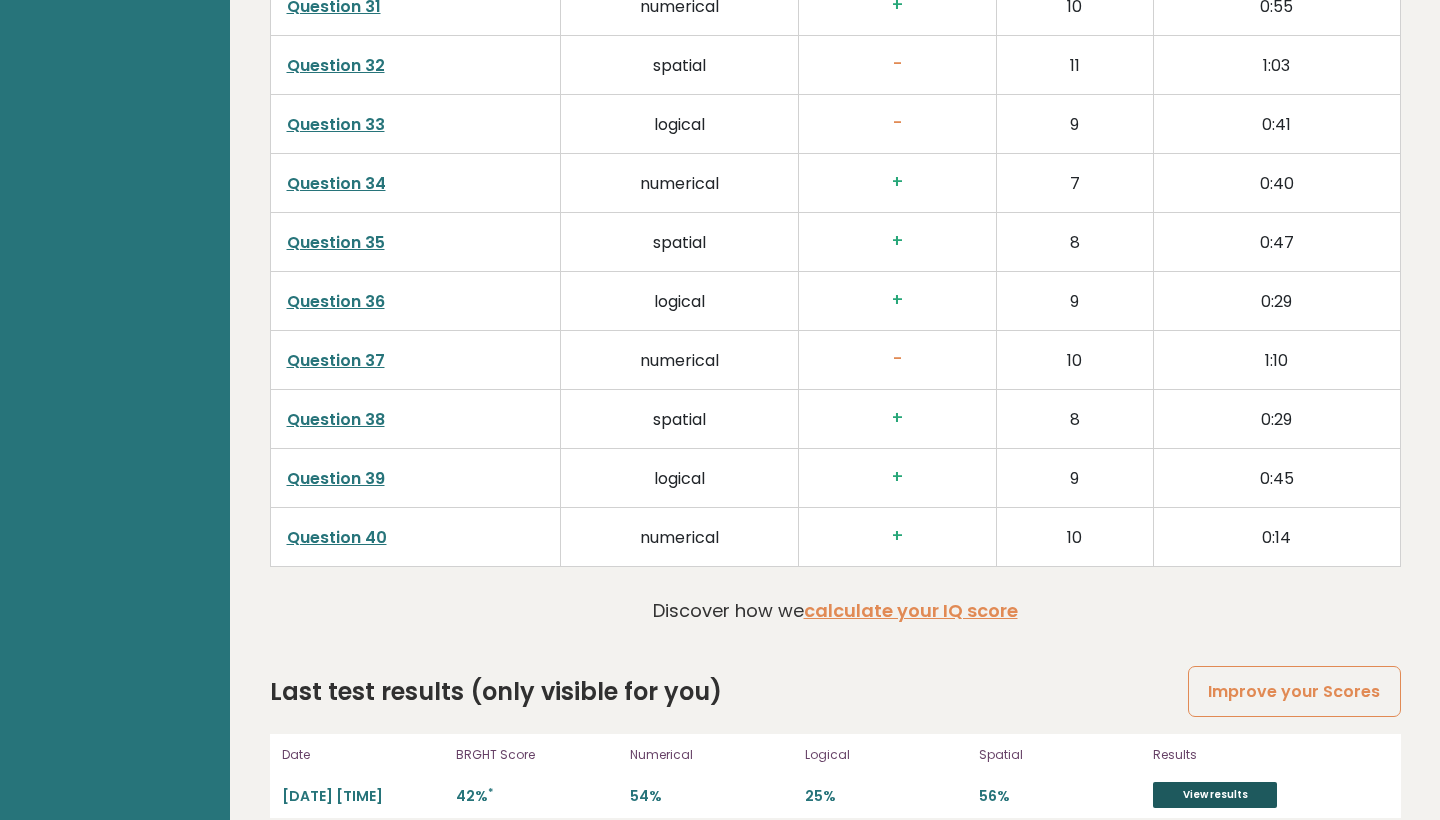 click on "View results" at bounding box center [1215, 795] 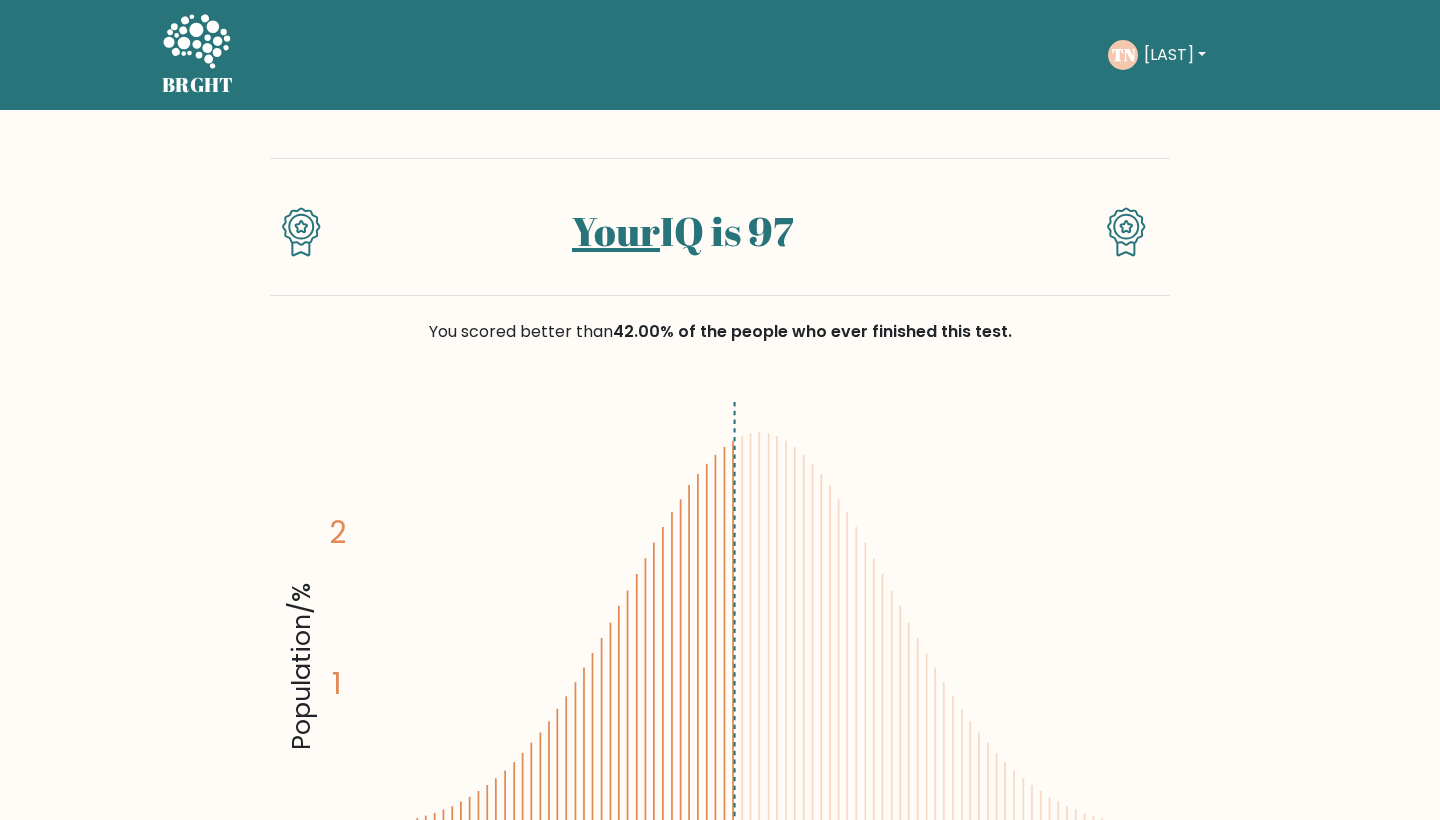 scroll, scrollTop: 0, scrollLeft: 0, axis: both 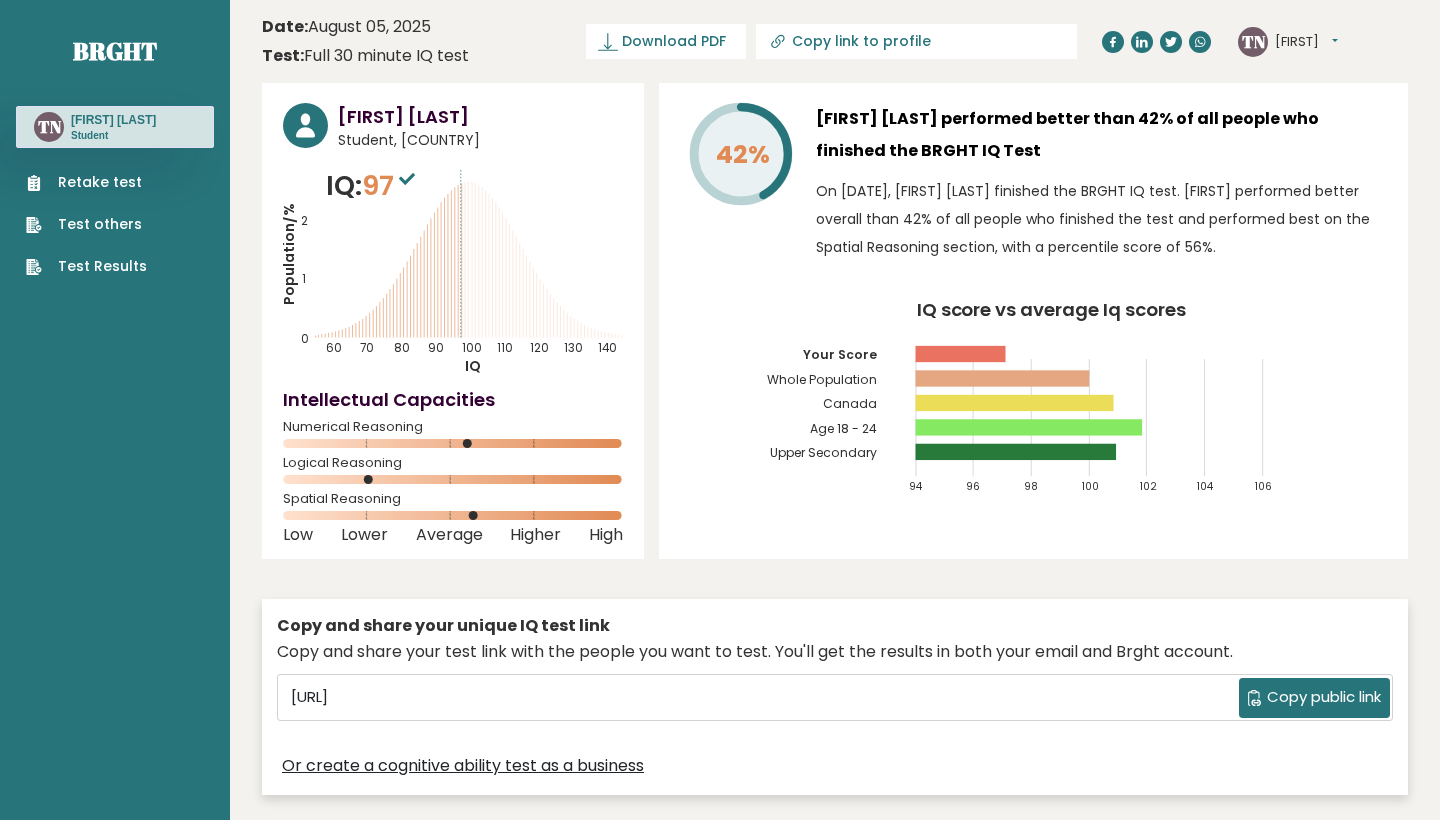 drag, startPoint x: 370, startPoint y: 476, endPoint x: 475, endPoint y: 476, distance: 105 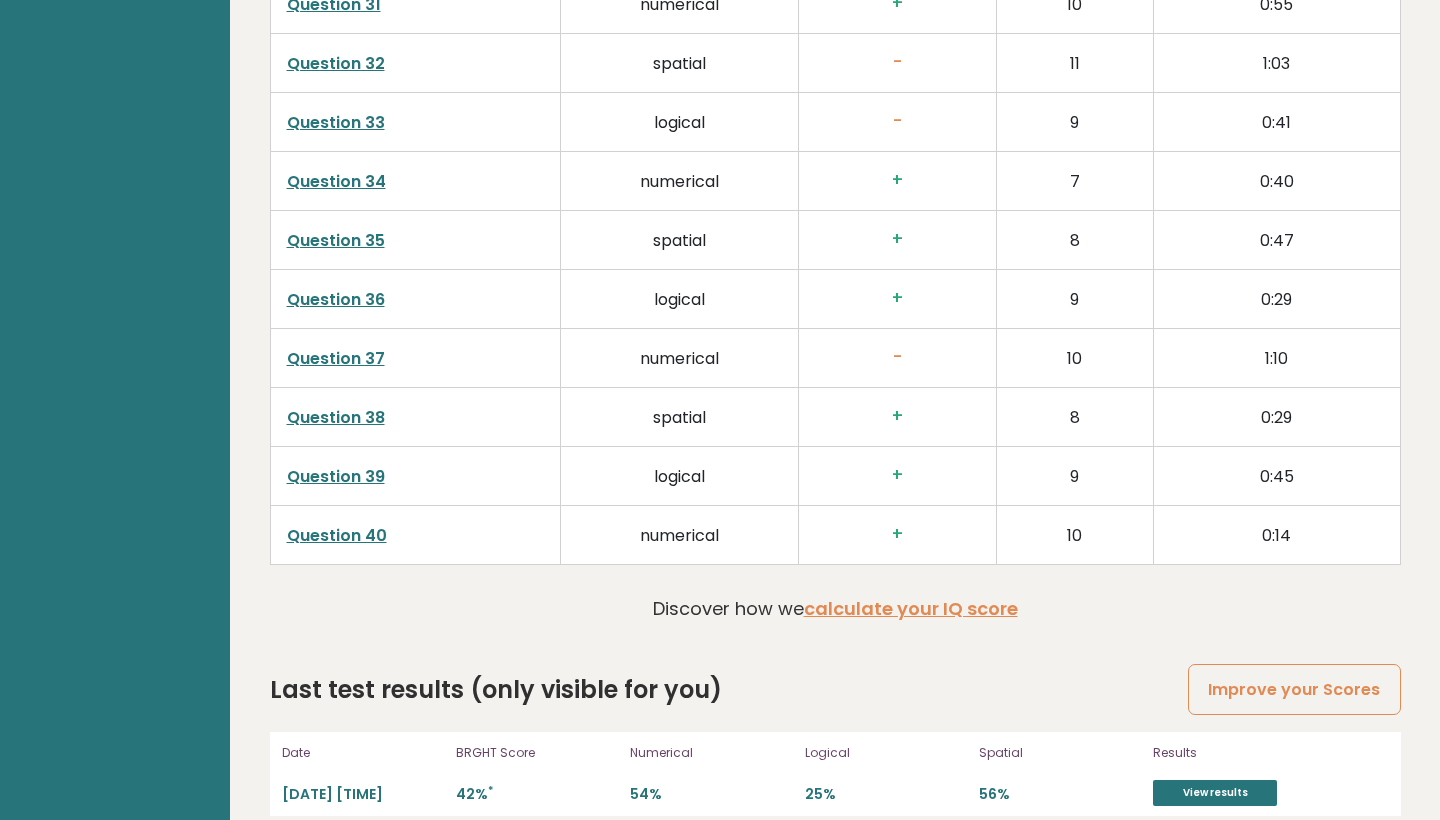 scroll, scrollTop: 4967, scrollLeft: 0, axis: vertical 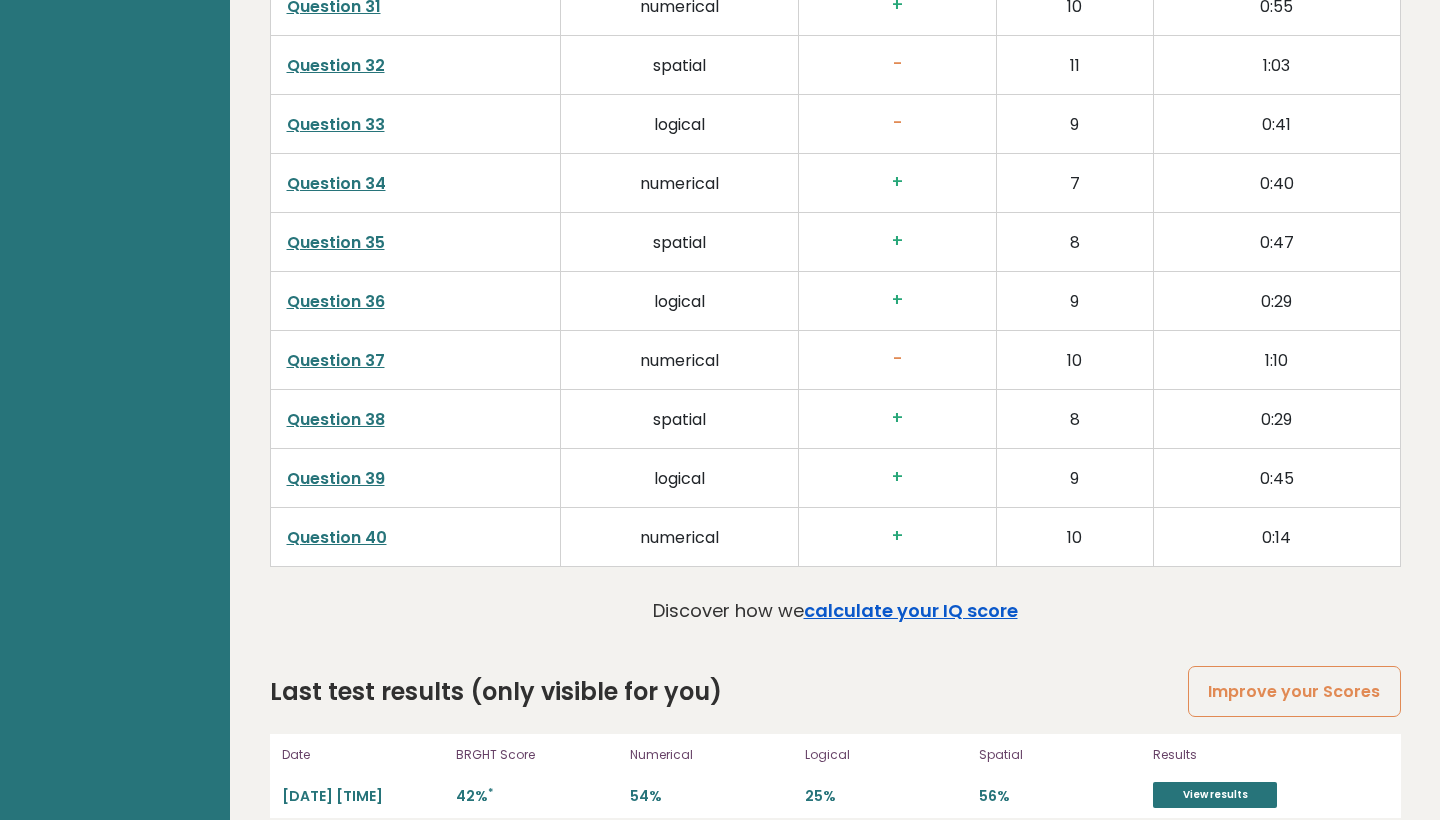 click on "calculate your IQ score" at bounding box center (911, 610) 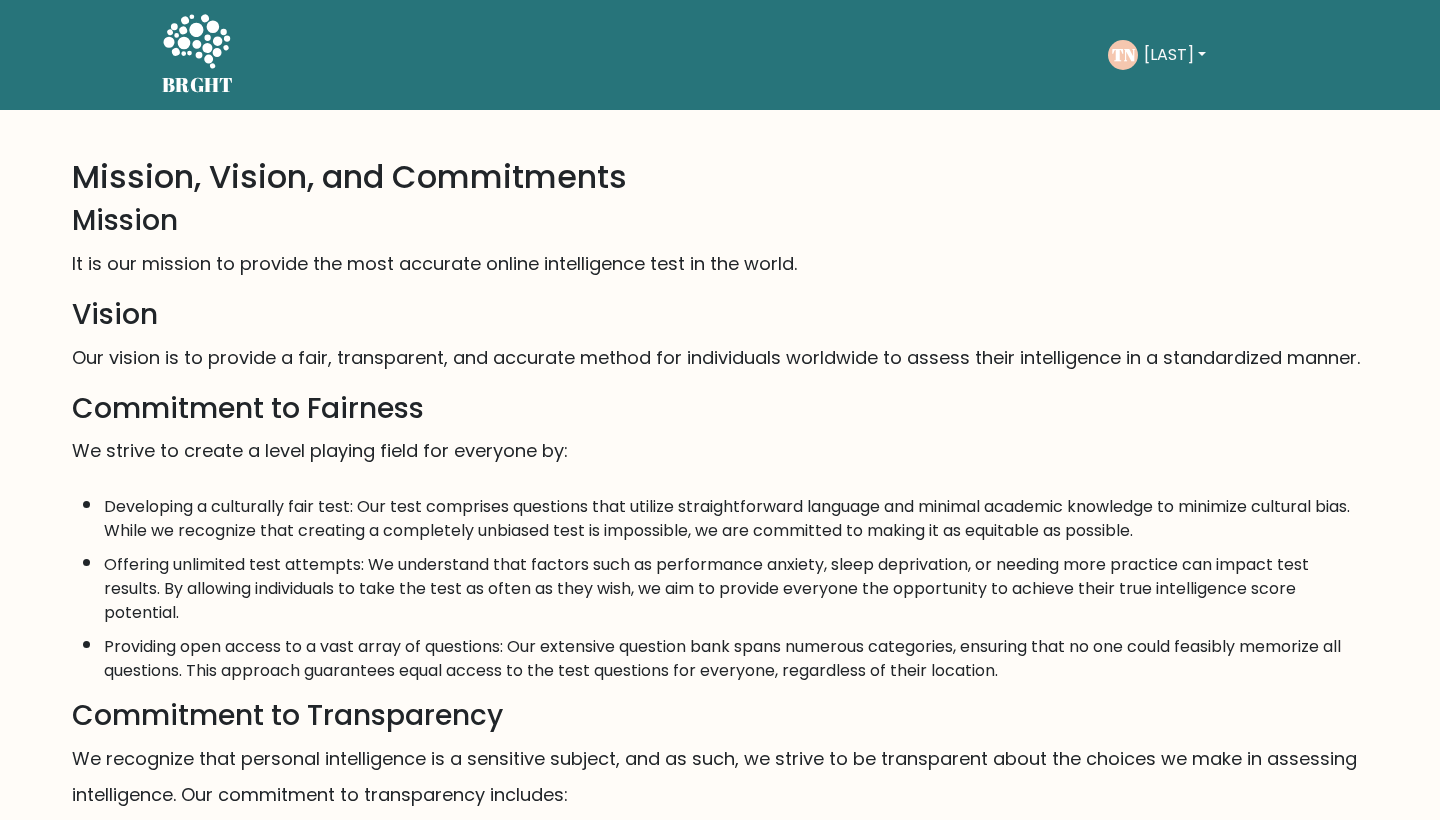 scroll, scrollTop: 0, scrollLeft: 0, axis: both 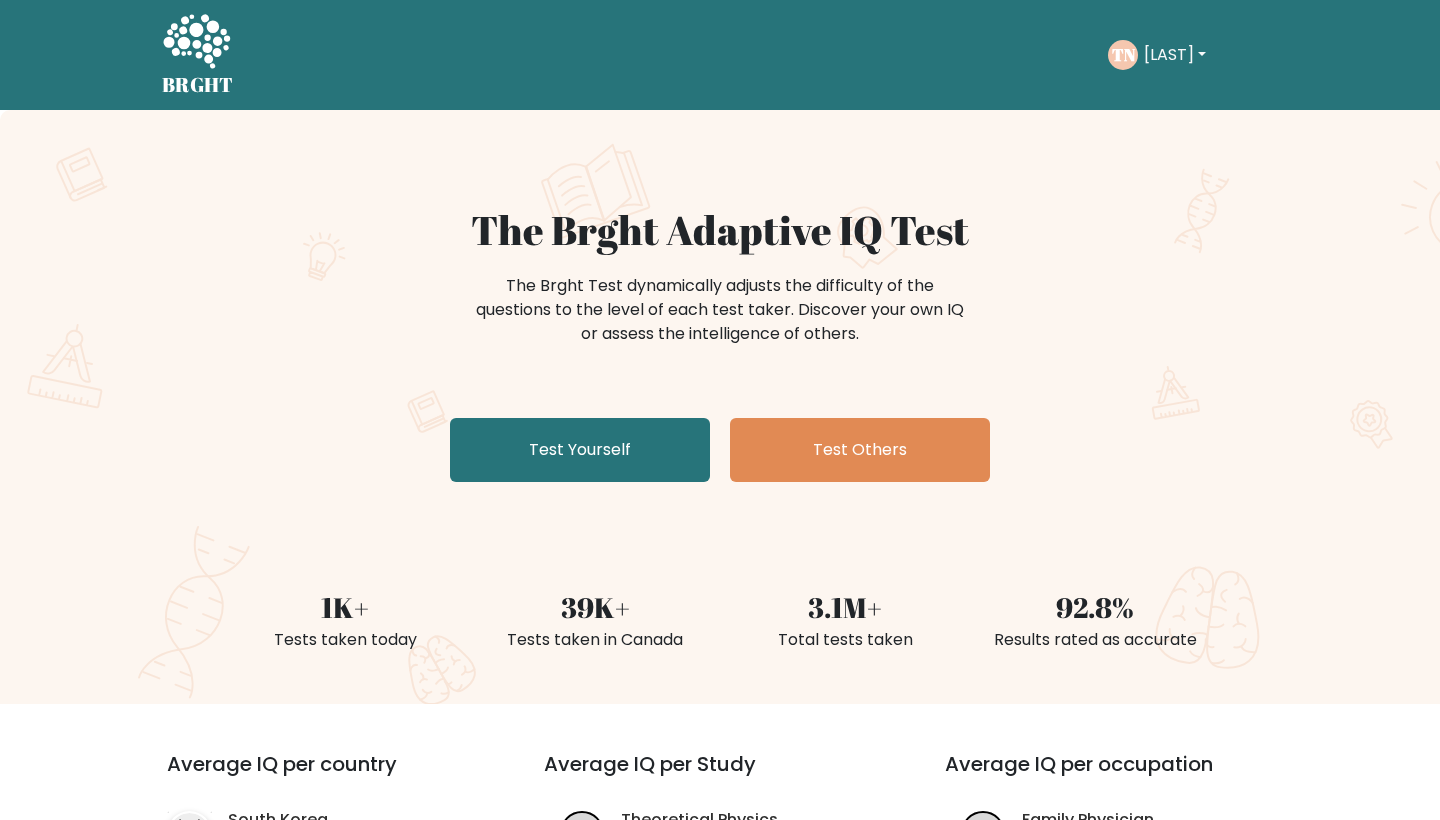 click on "[FIRST]" at bounding box center [1175, 55] 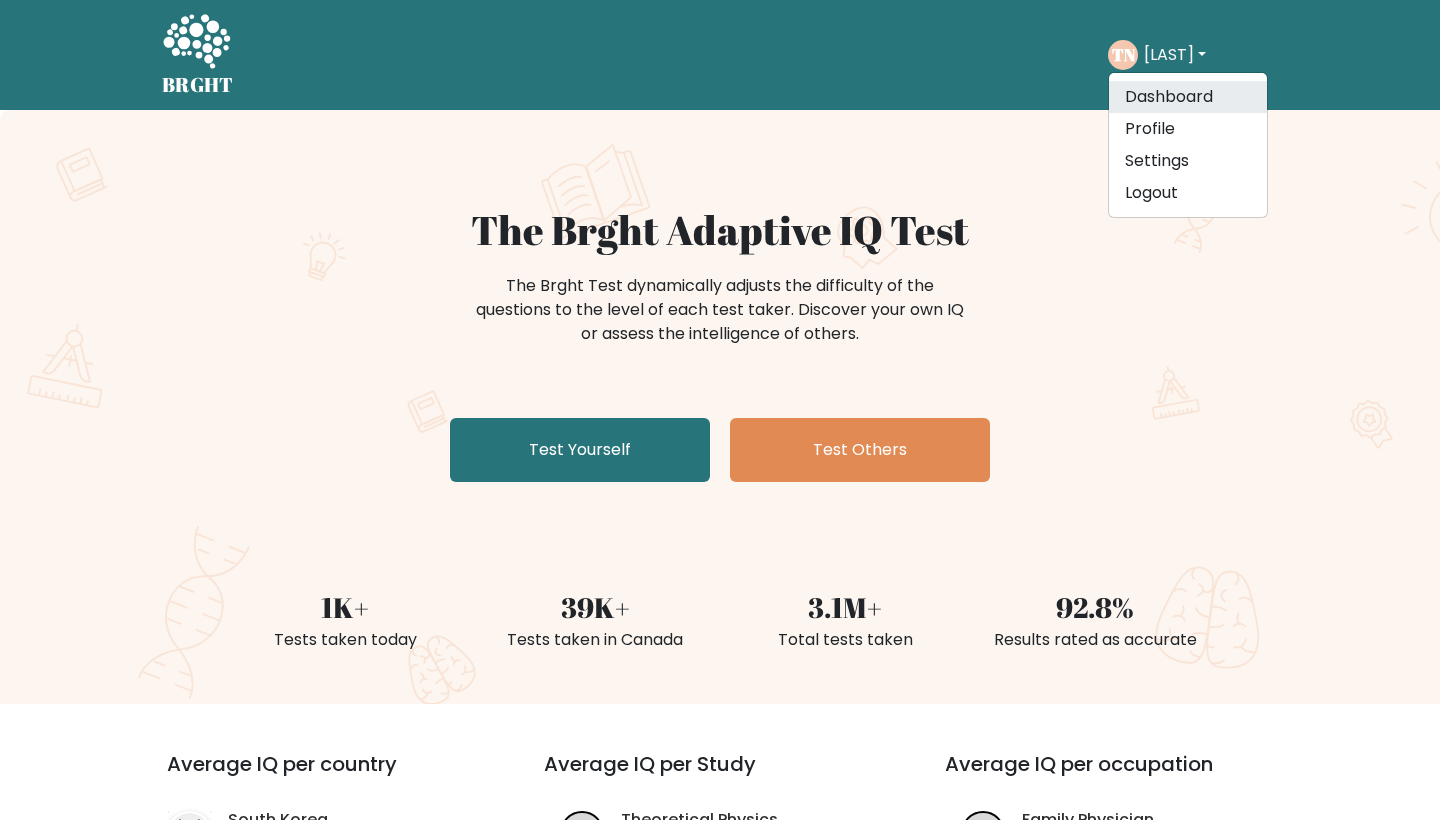 click on "Dashboard" at bounding box center (1188, 97) 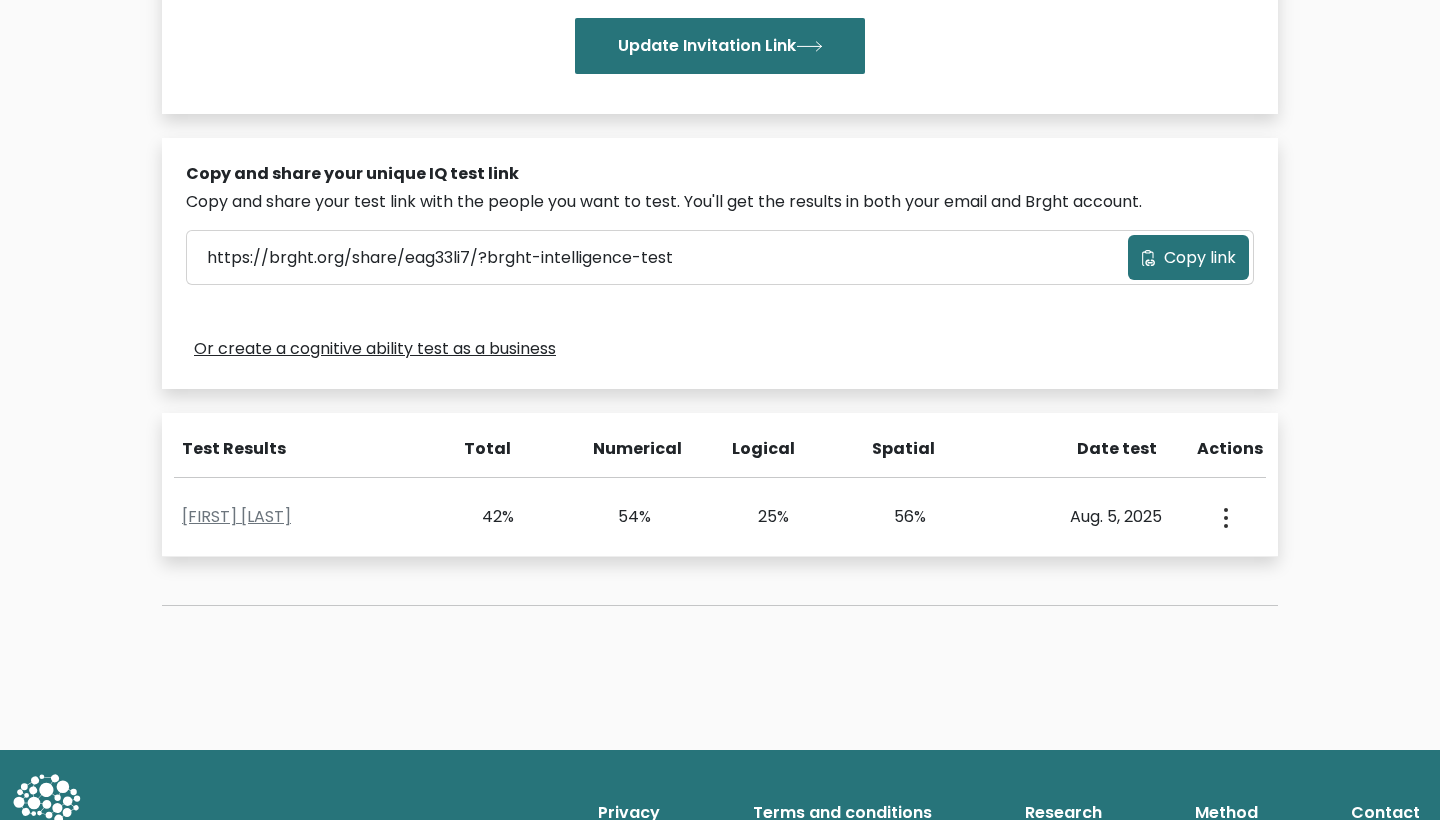 scroll, scrollTop: 498, scrollLeft: 0, axis: vertical 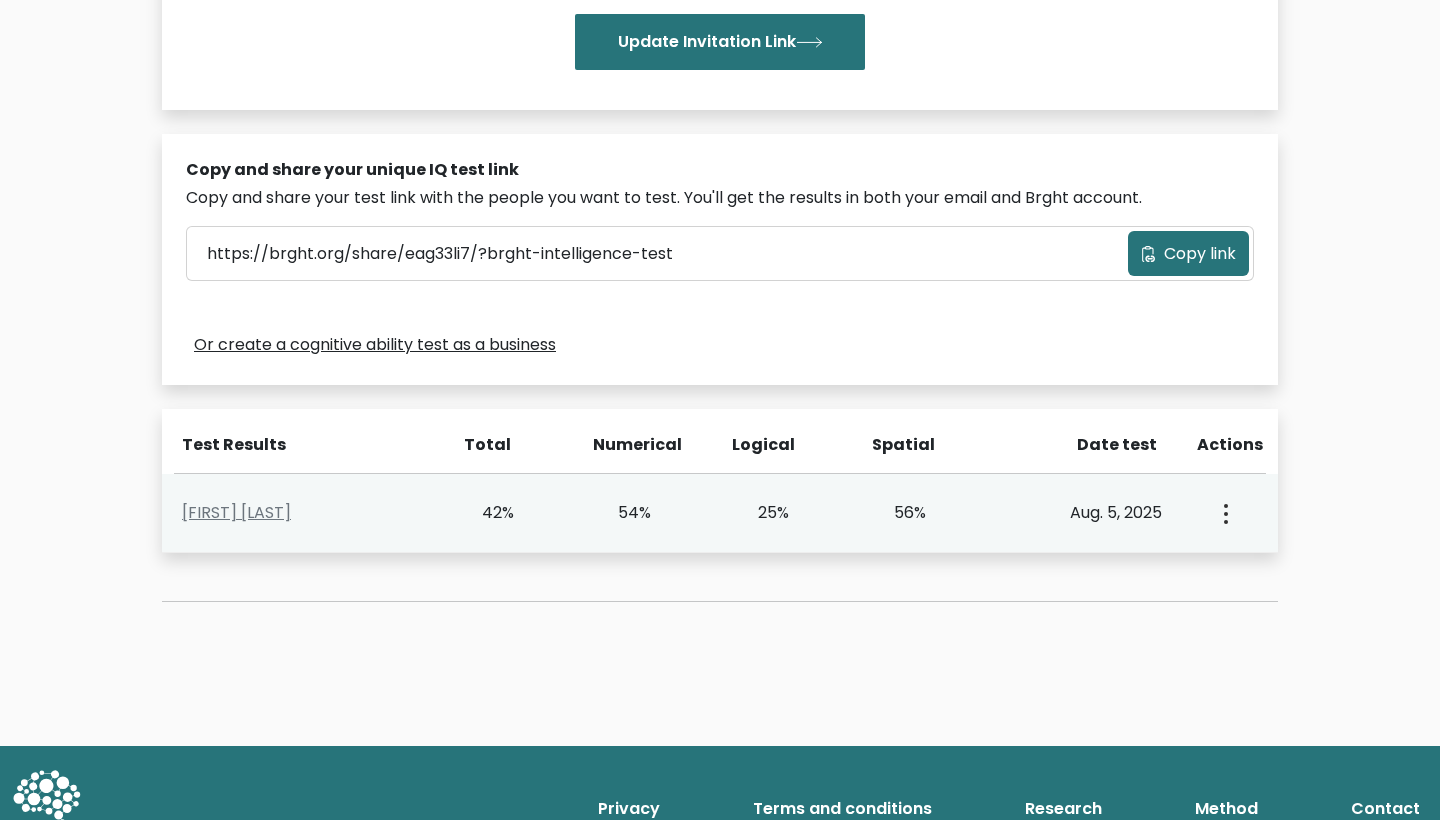 click on "[FIRST] [LAST] (you)
42%
54%
25%
56%
Aug. 5, 2025
View Profile" at bounding box center (720, 513) 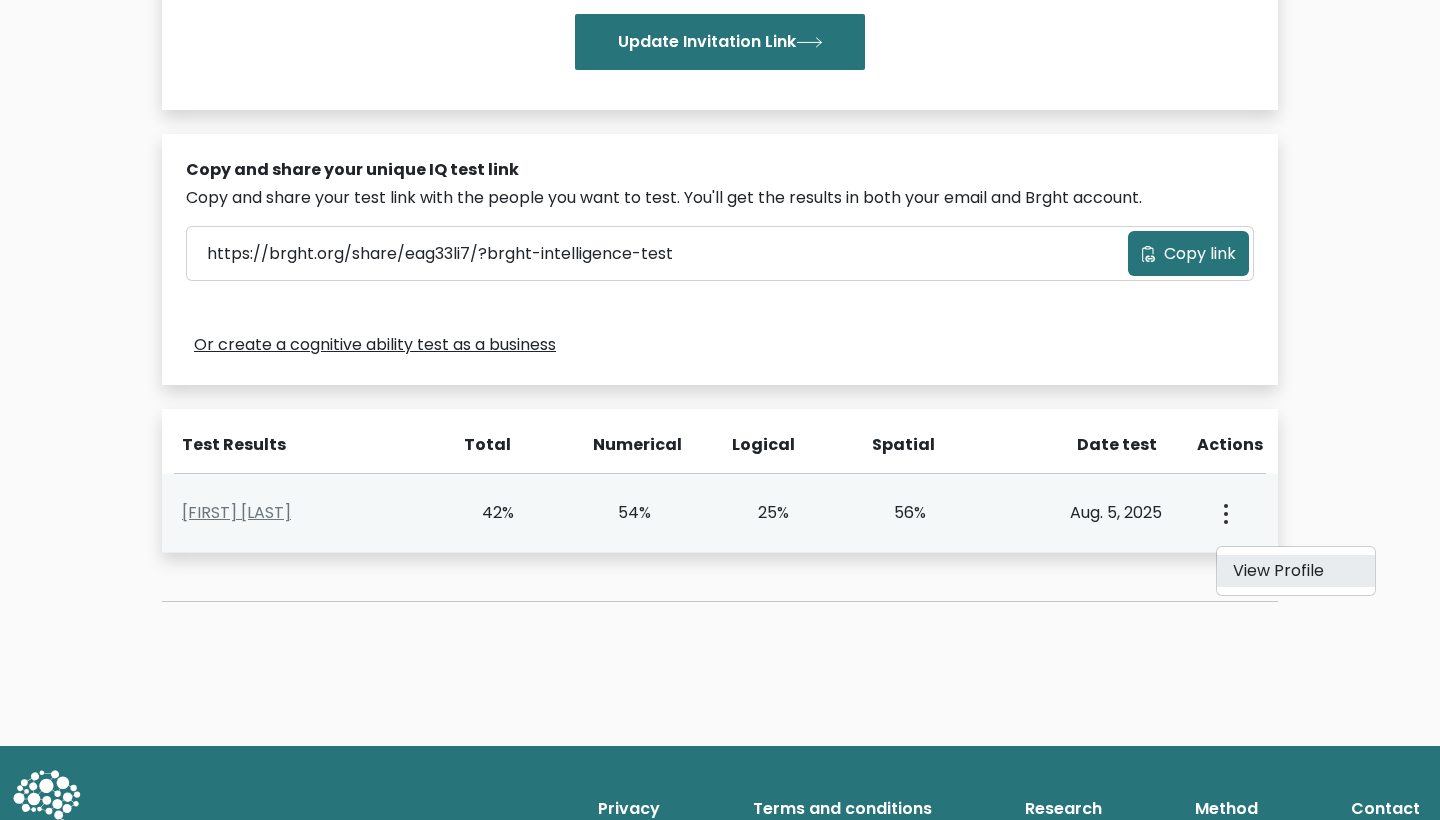 click on "View Profile" at bounding box center (1296, 571) 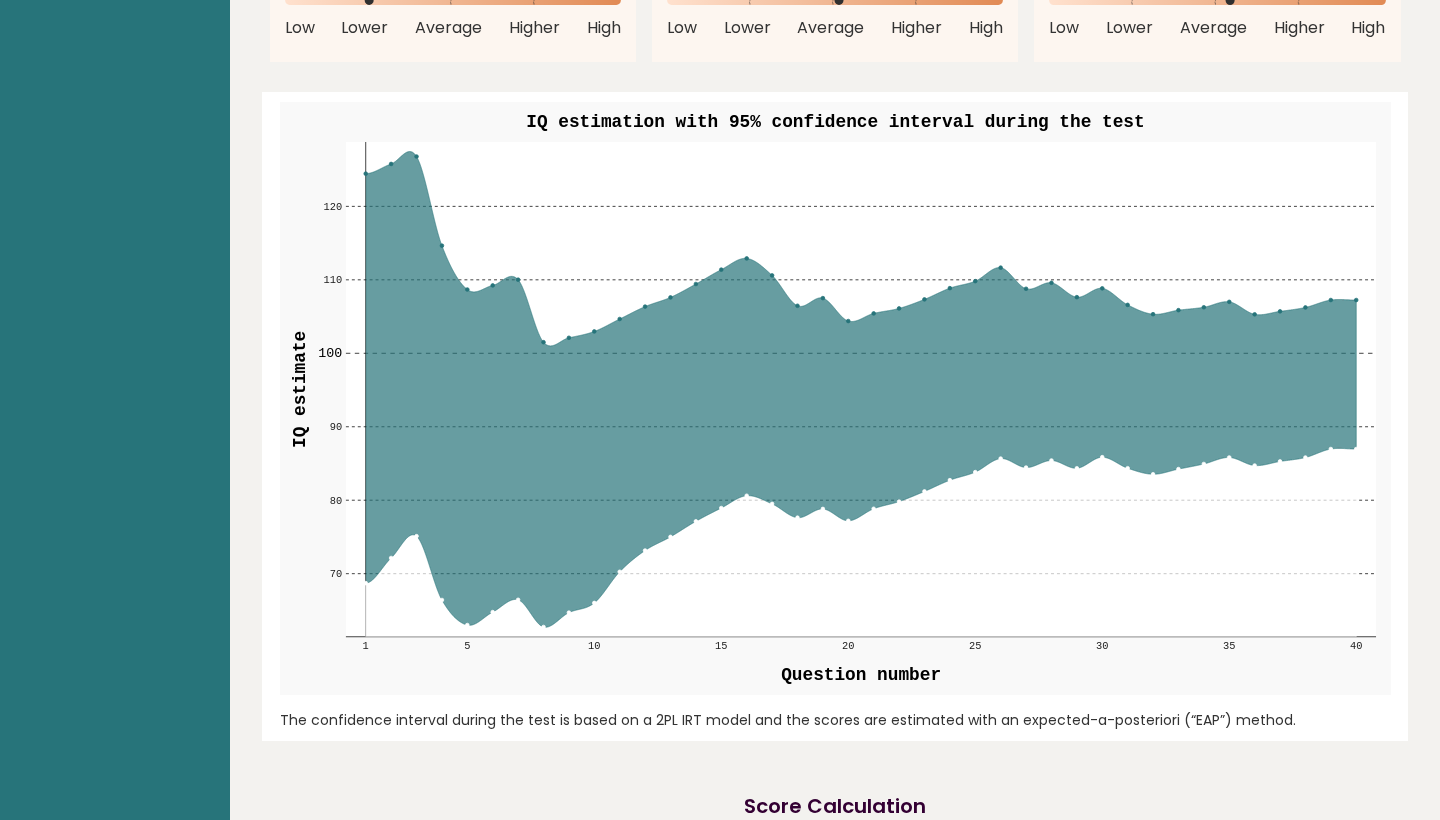 scroll, scrollTop: 2245, scrollLeft: 0, axis: vertical 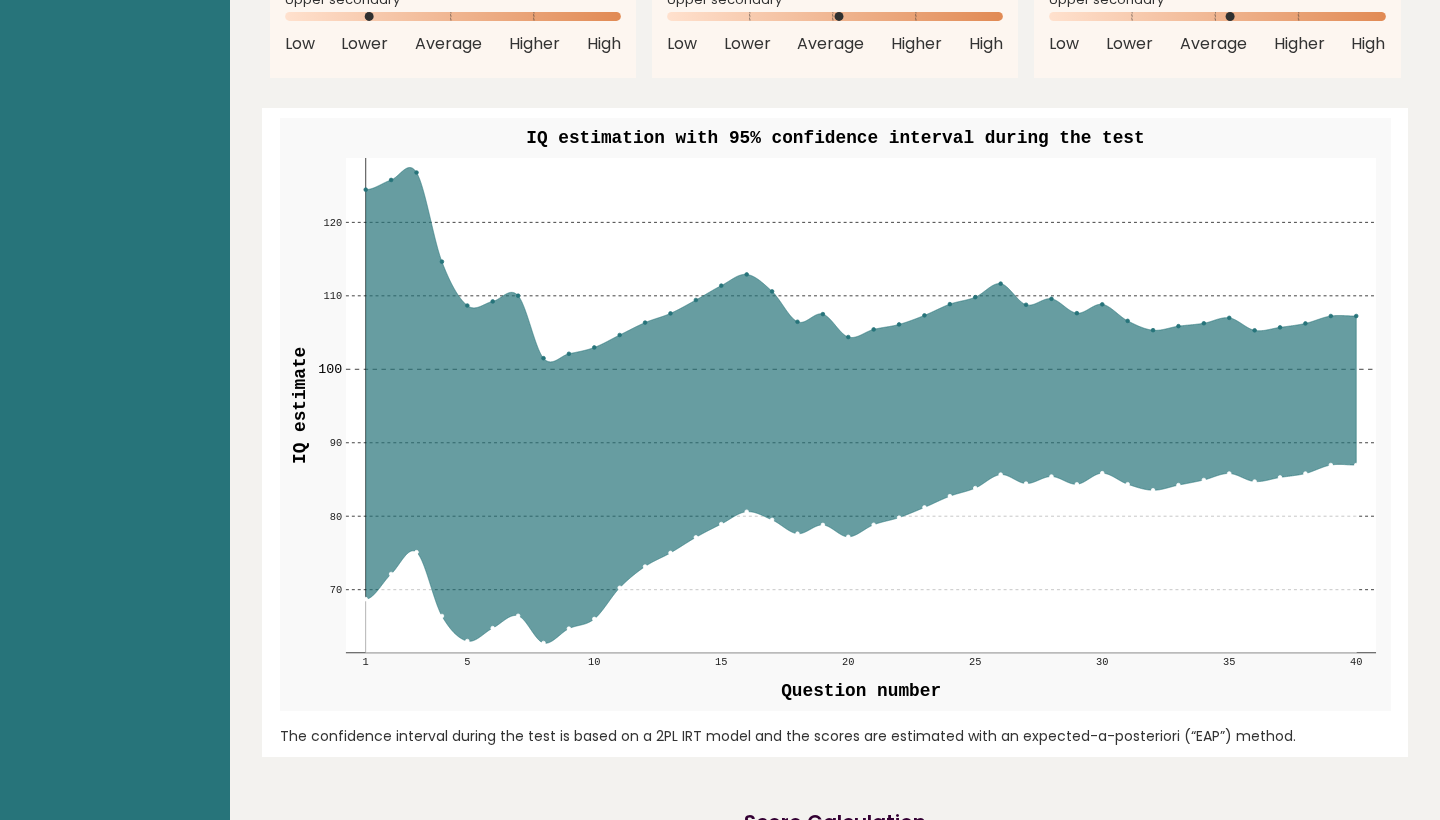 click 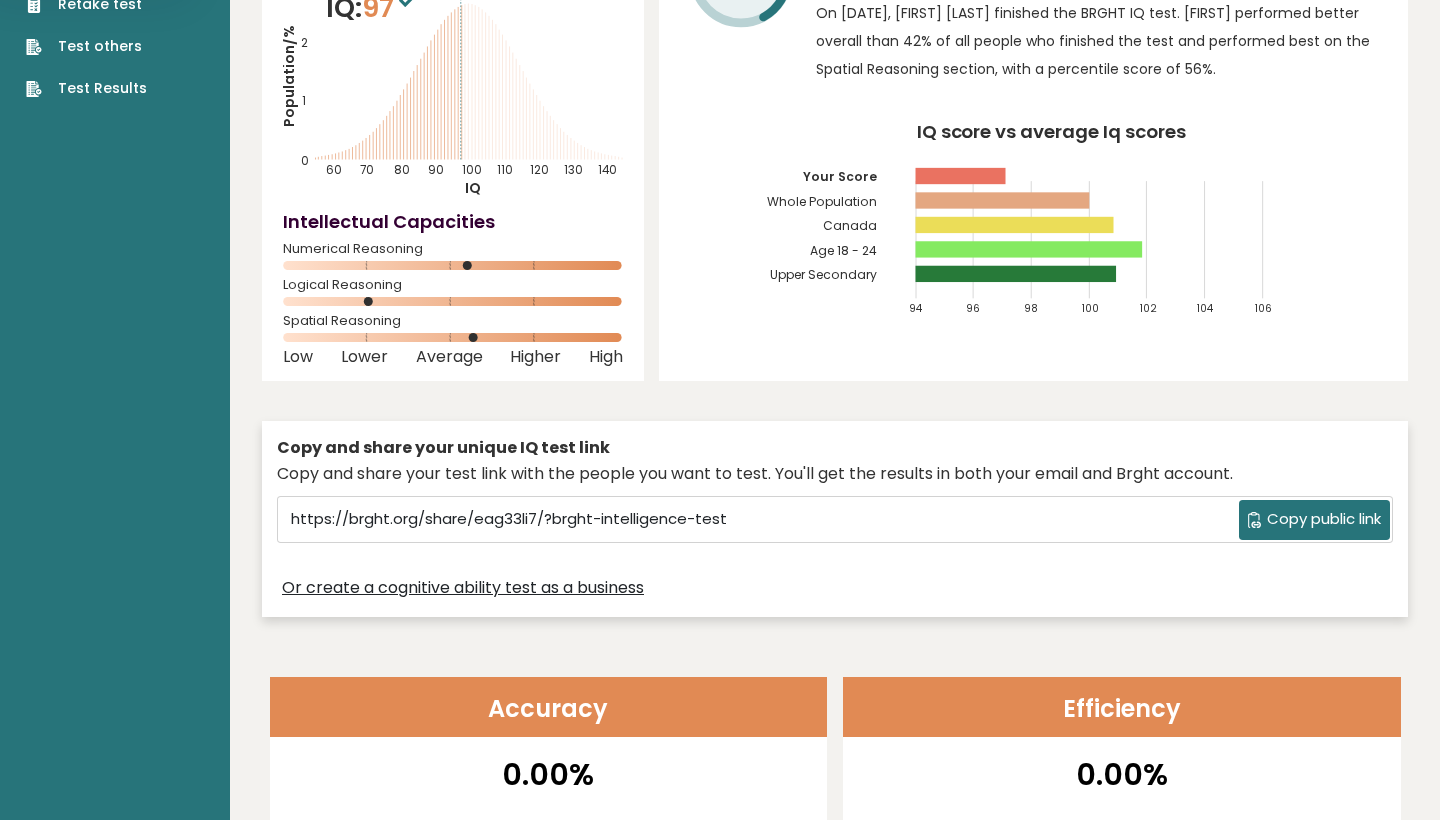 scroll, scrollTop: 130, scrollLeft: 0, axis: vertical 